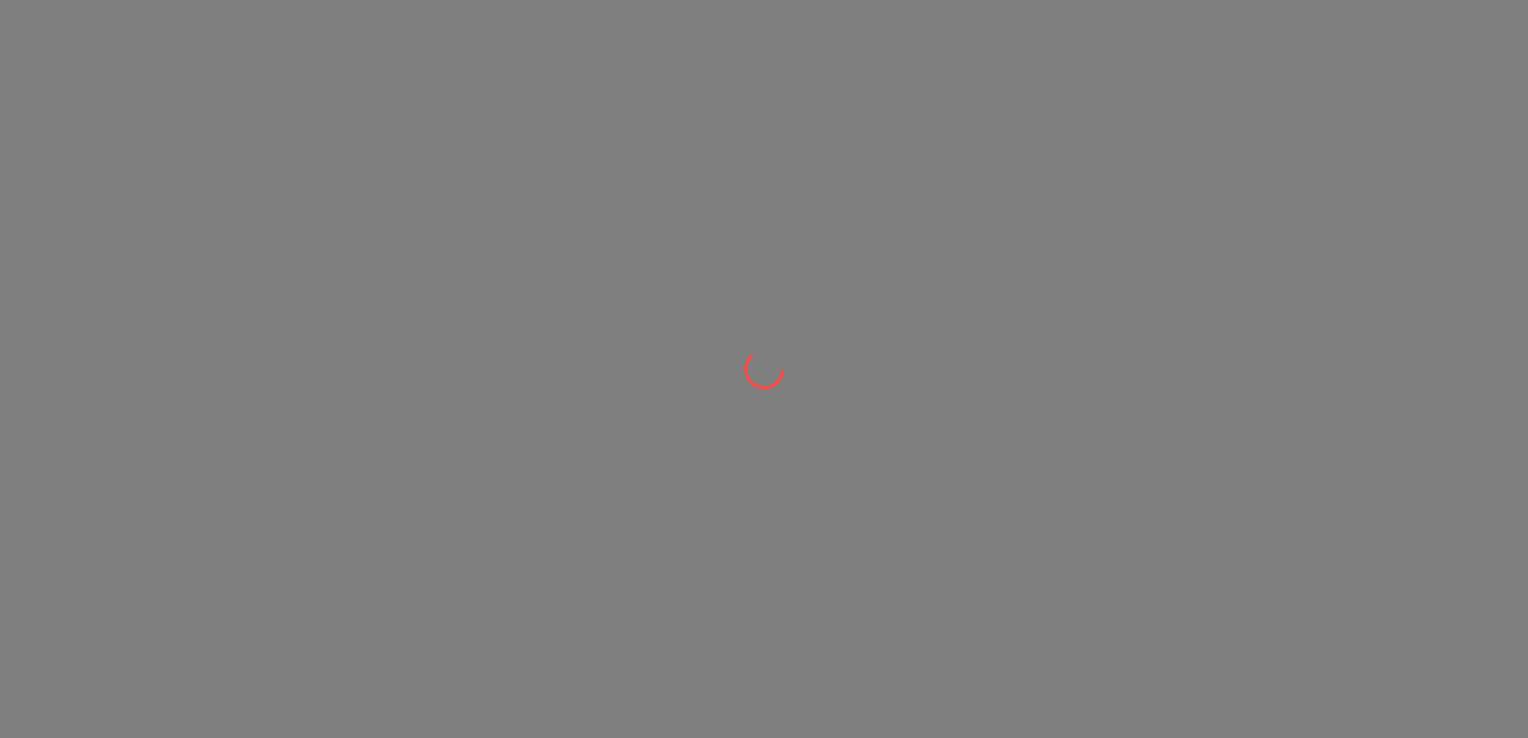 scroll, scrollTop: 0, scrollLeft: 0, axis: both 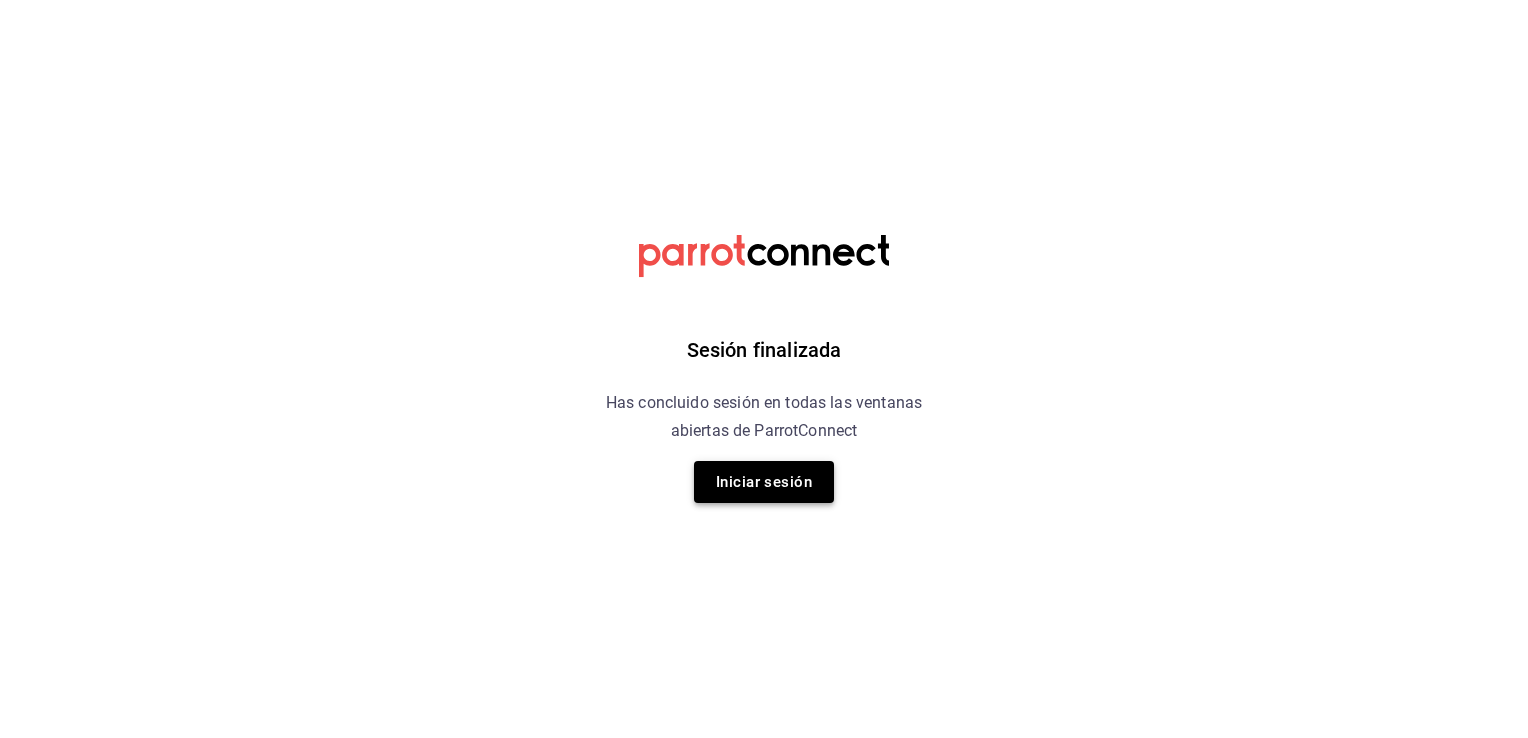 click on "Iniciar sesión" at bounding box center [764, 482] 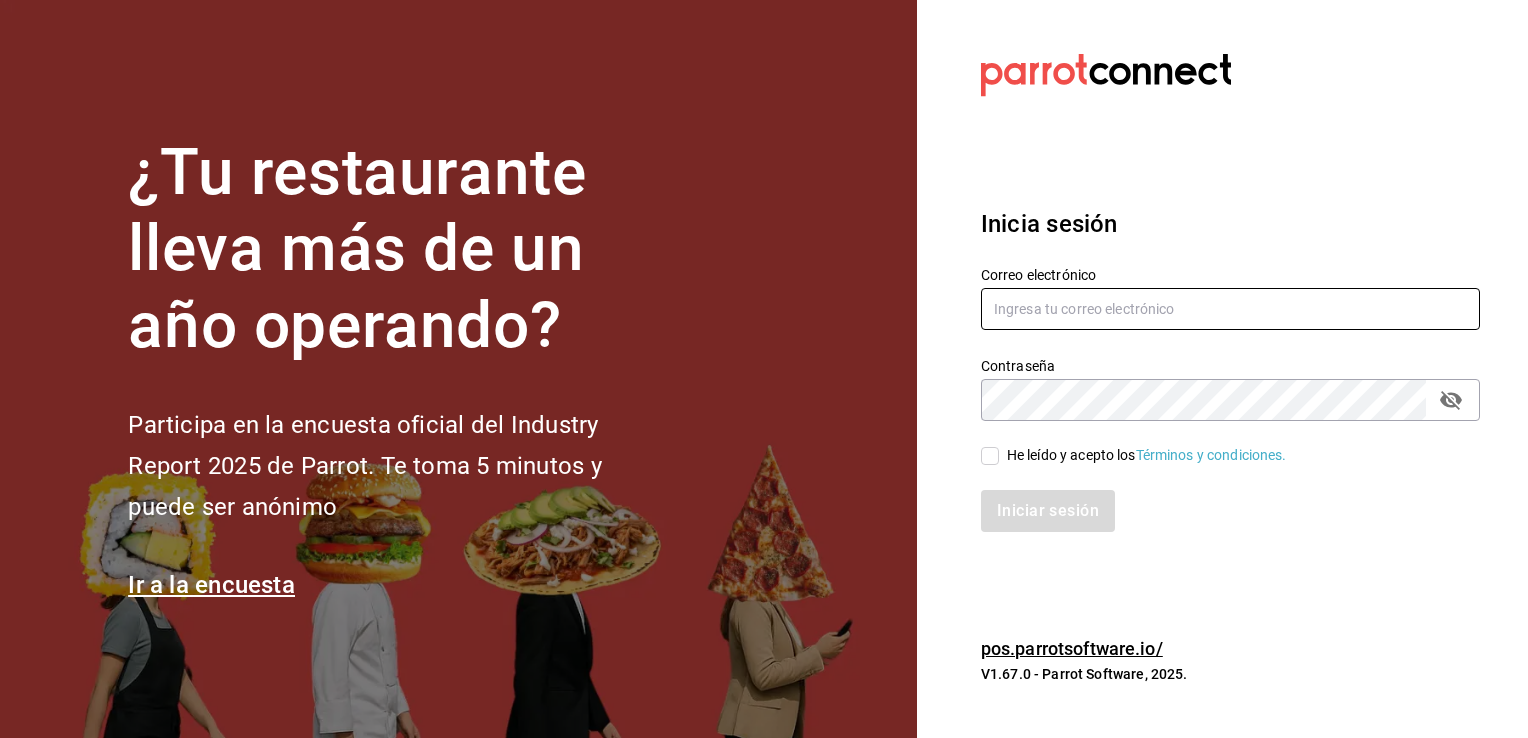 type on "sguadianao@gmail.com" 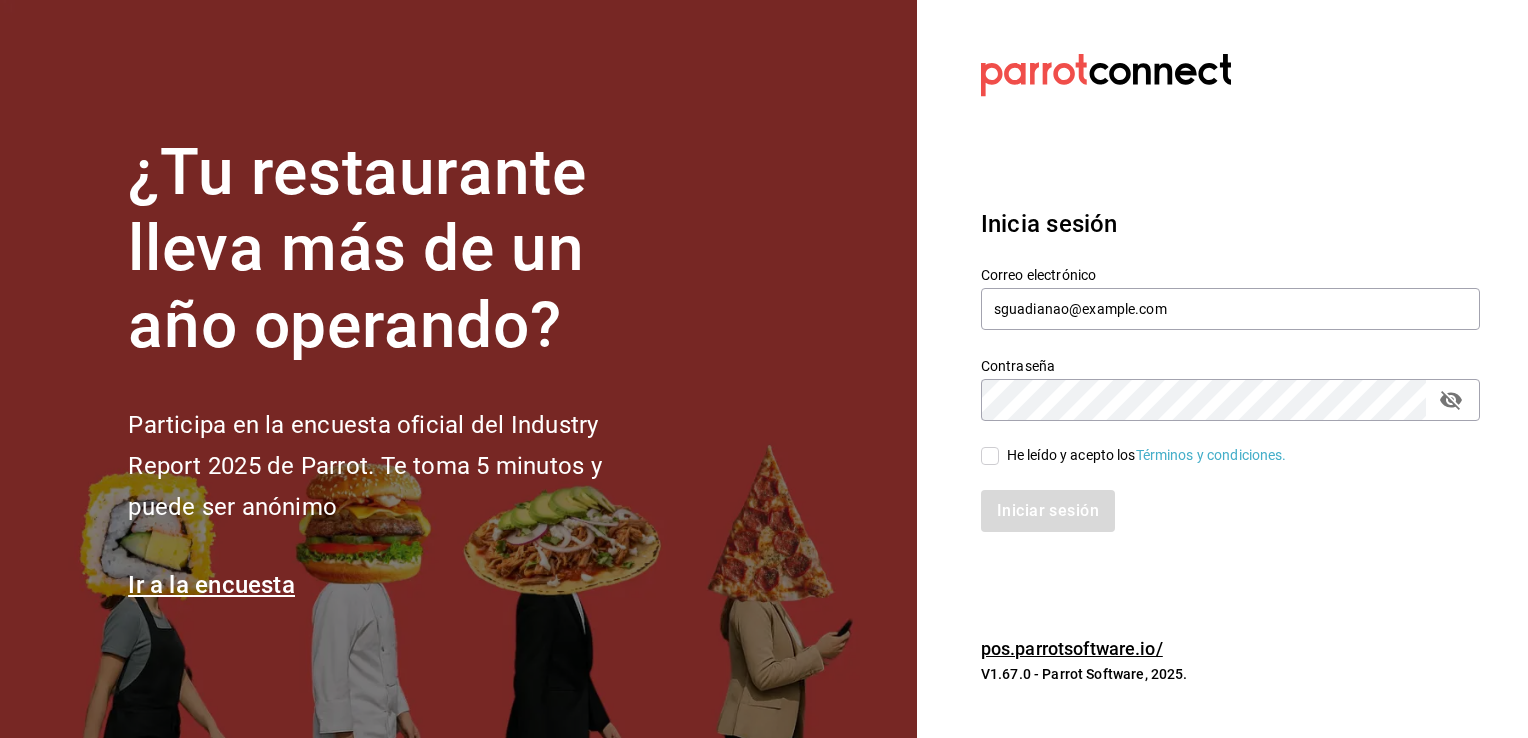 click on "He leído y acepto los  Términos y condiciones." at bounding box center (990, 456) 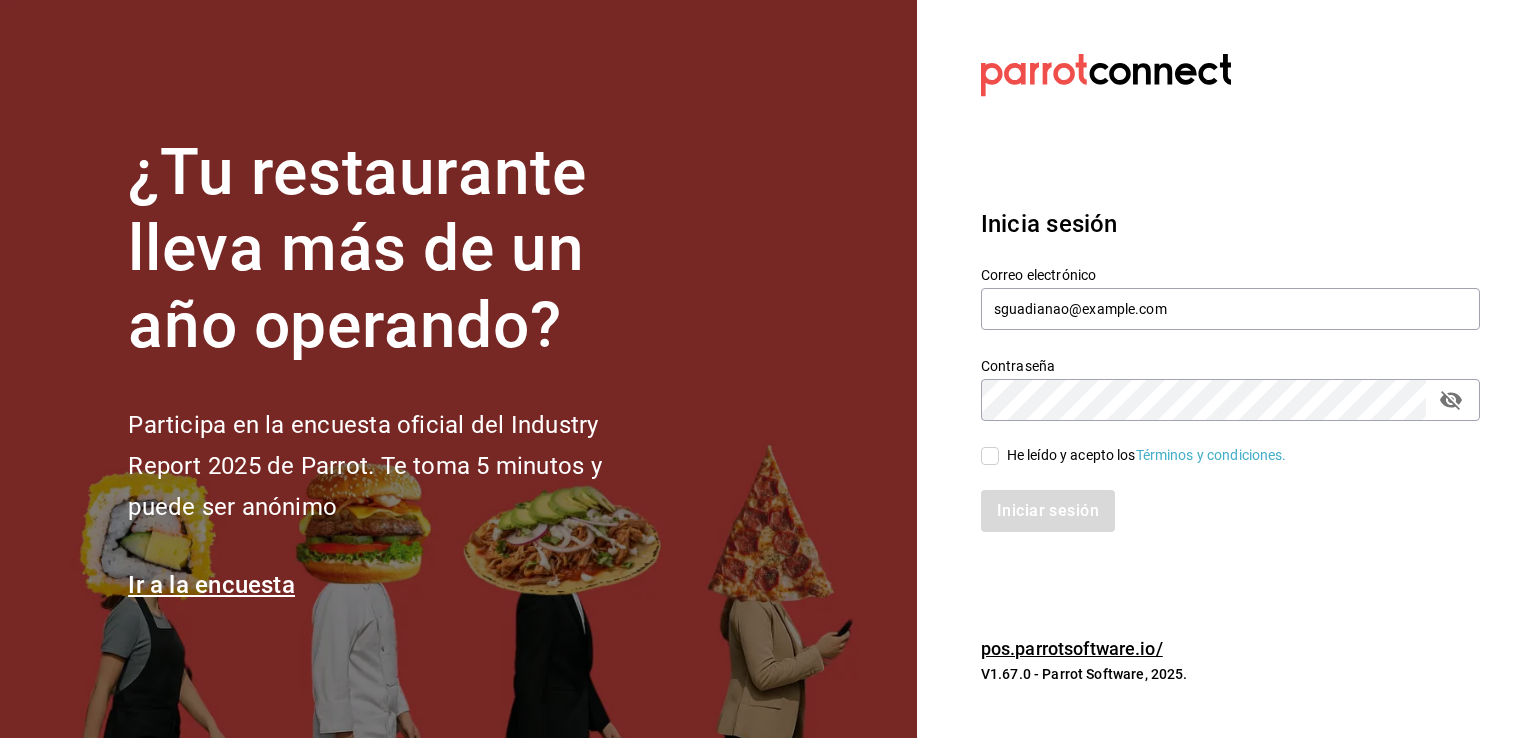 checkbox on "true" 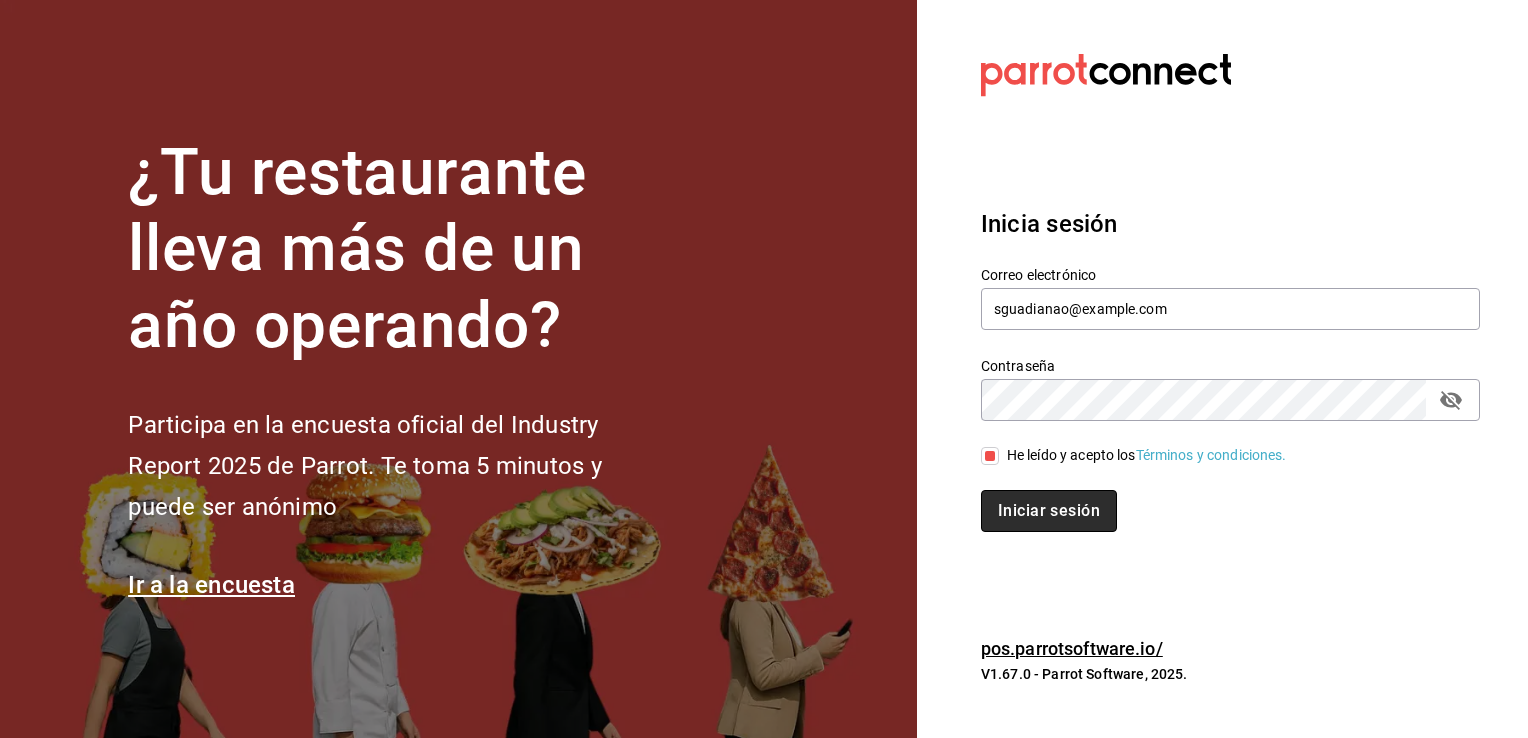 click on "Iniciar sesión" at bounding box center (1049, 511) 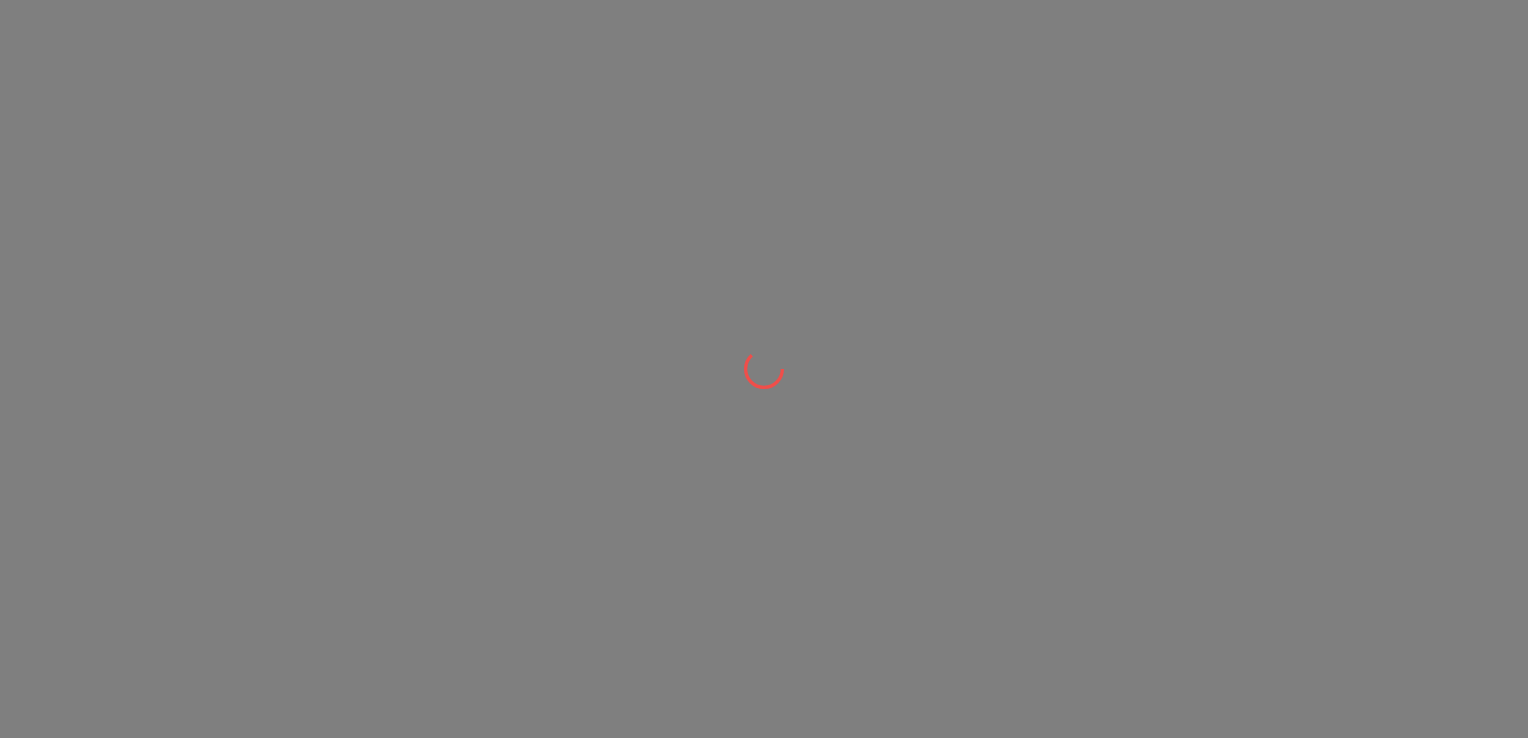 scroll, scrollTop: 0, scrollLeft: 0, axis: both 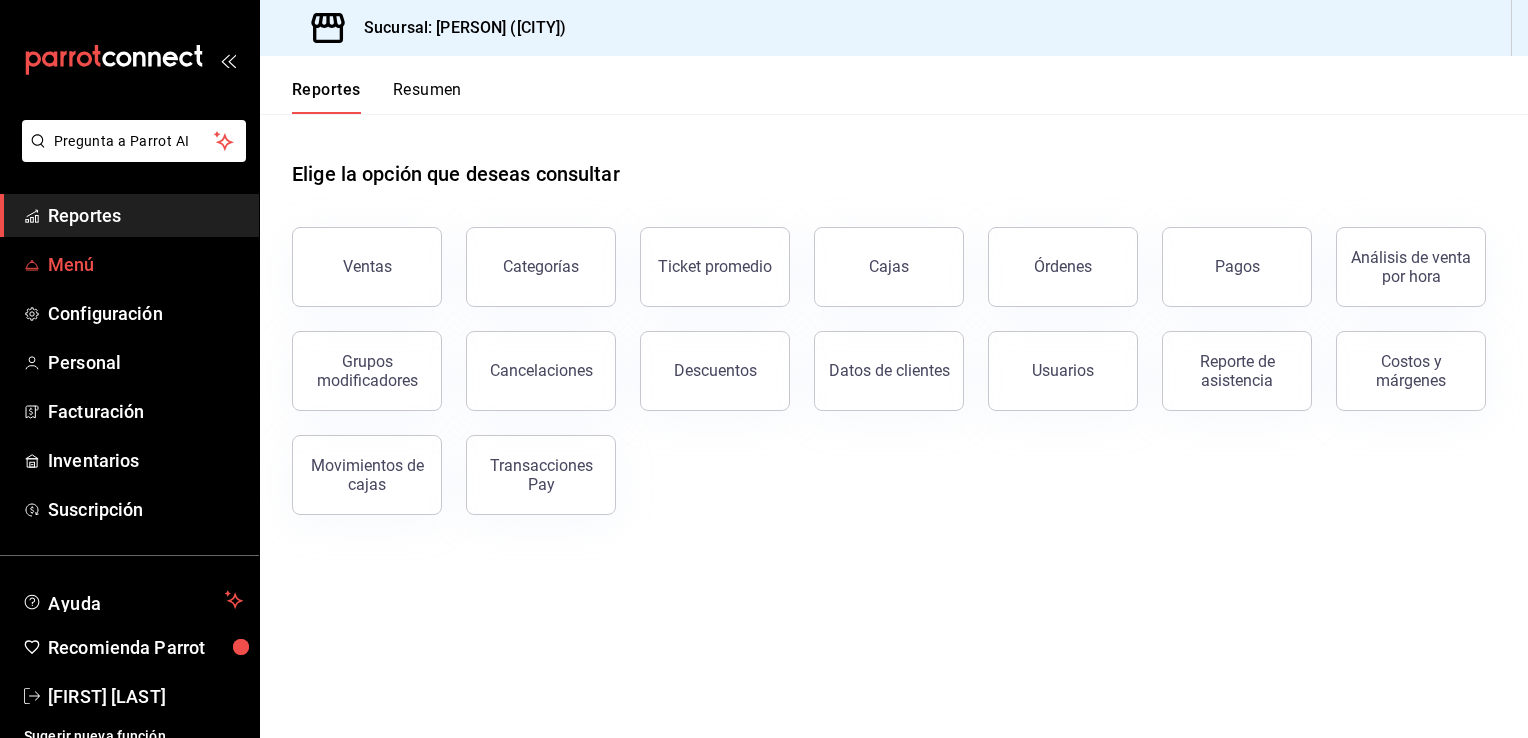 click on "Menú" at bounding box center [129, 264] 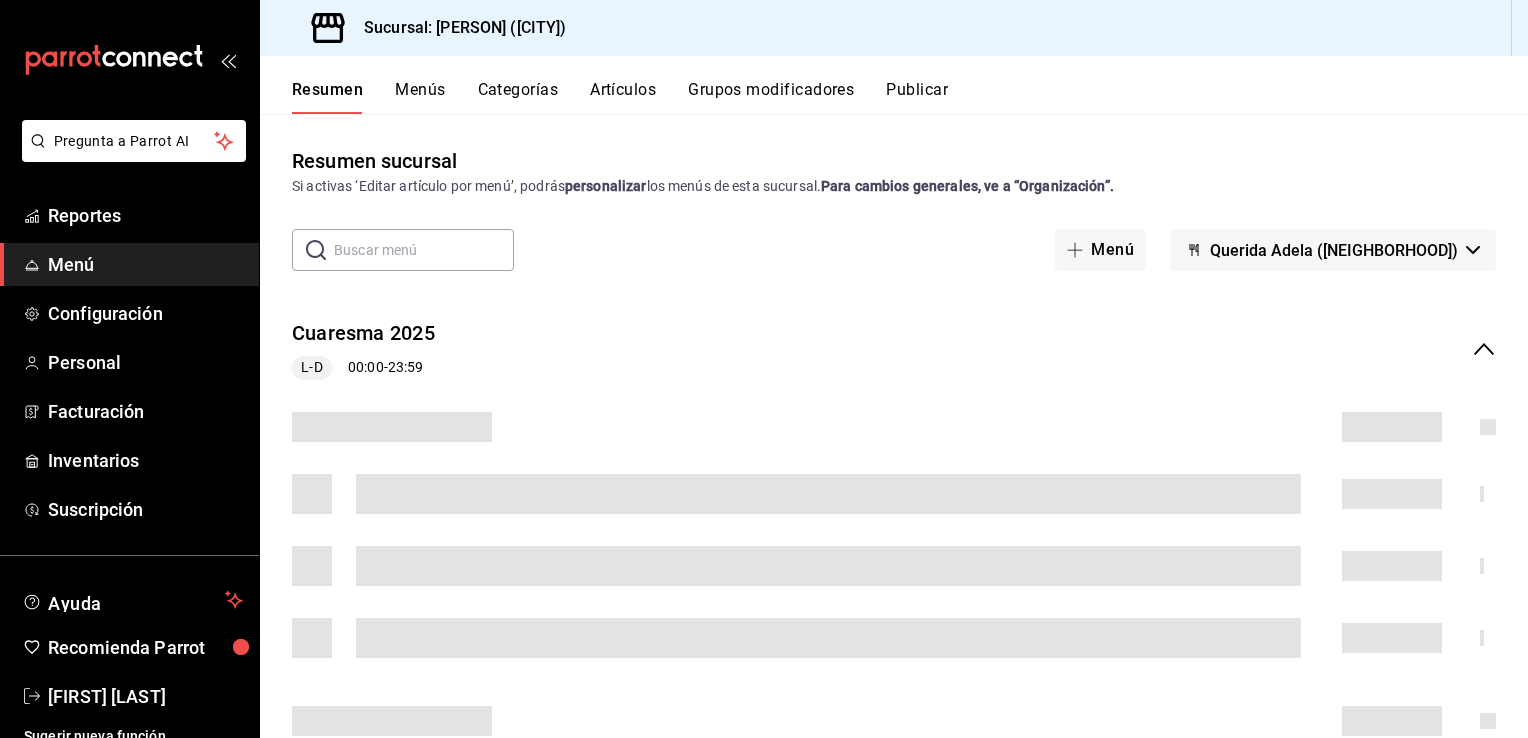 click on "Artículos" at bounding box center [623, 97] 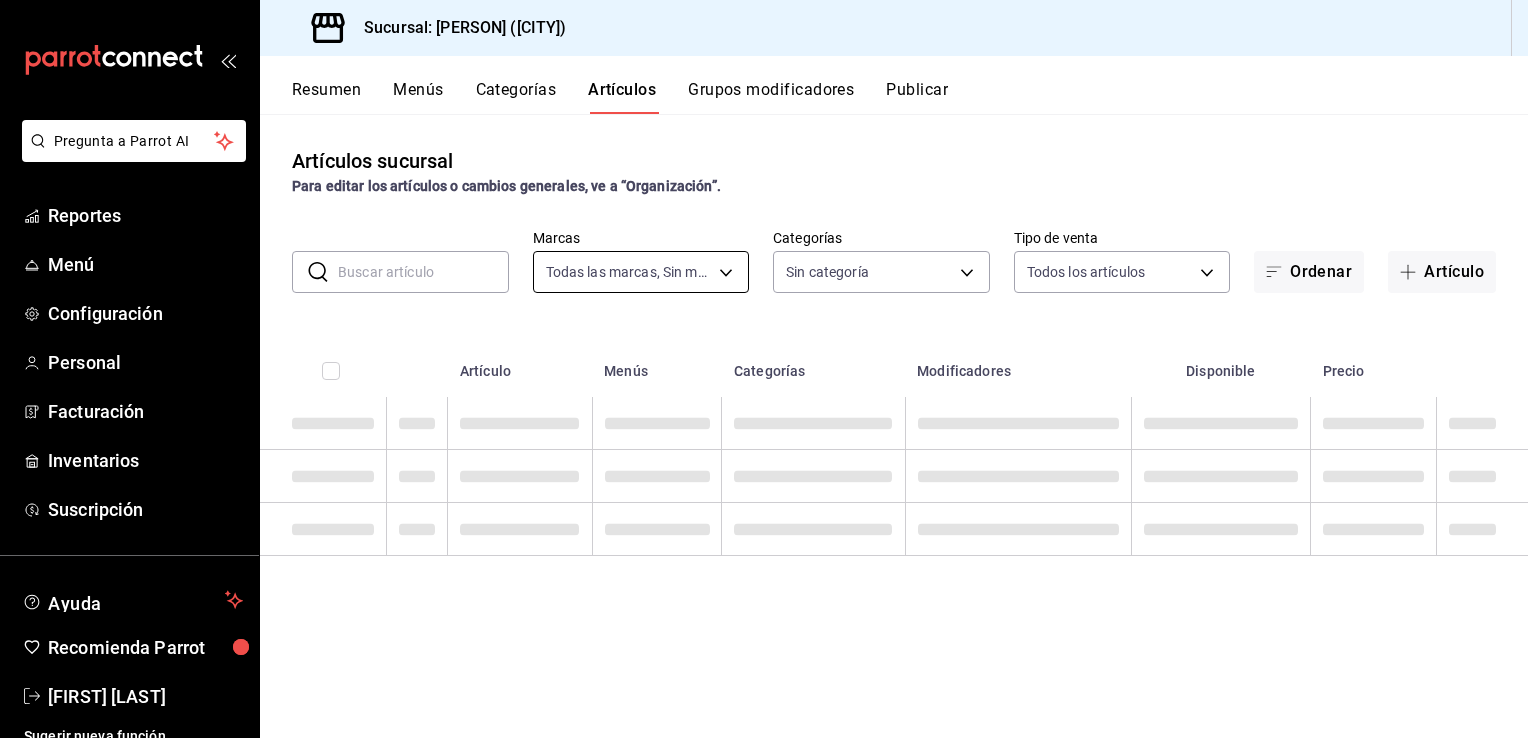 type on "c86918b1-ef05-4987-b05d-2b9394d4c970" 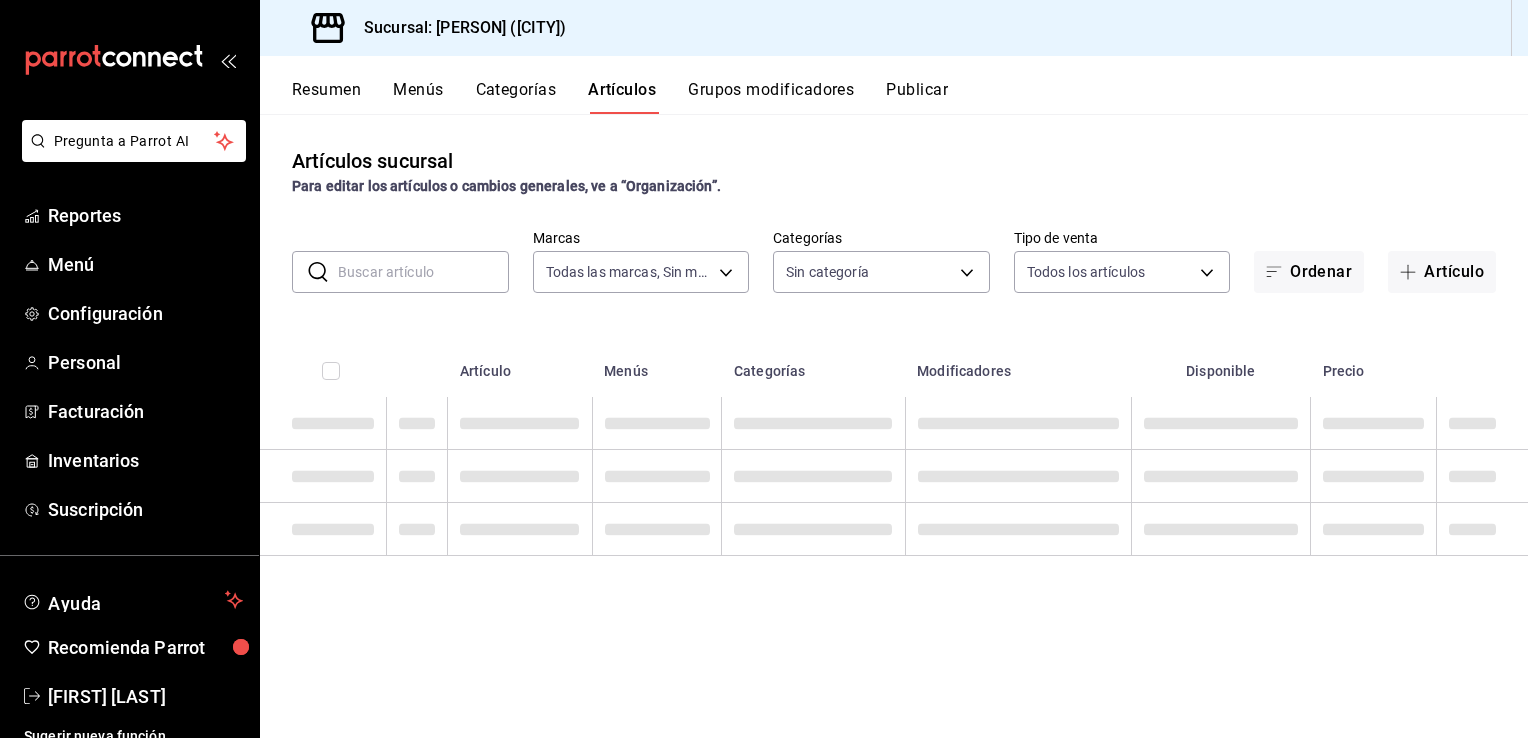 type on "[UUID],[UUID],[UUID],[UUID],[UUID],[UUID],[UUID],[UUID],[UUID],[UUID],[UUID],[UUID],[UUID],[UUID],[UUID],[UUID],[UUID],[UUID],[UUID],[UUID],[UUID],[UUID],[UUID],[UUID],[UUID],[UUID],[UUID],[UUID]" 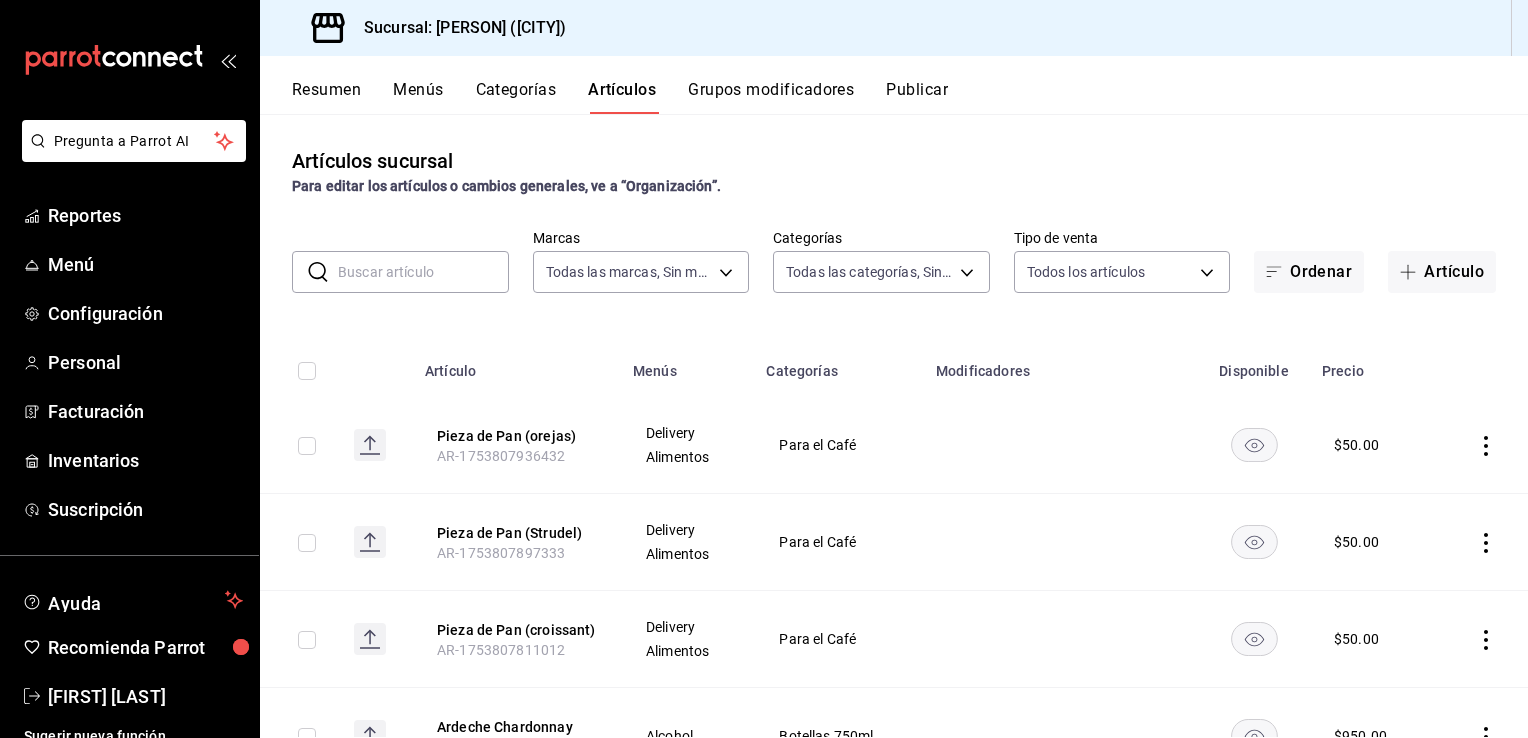 click at bounding box center (423, 272) 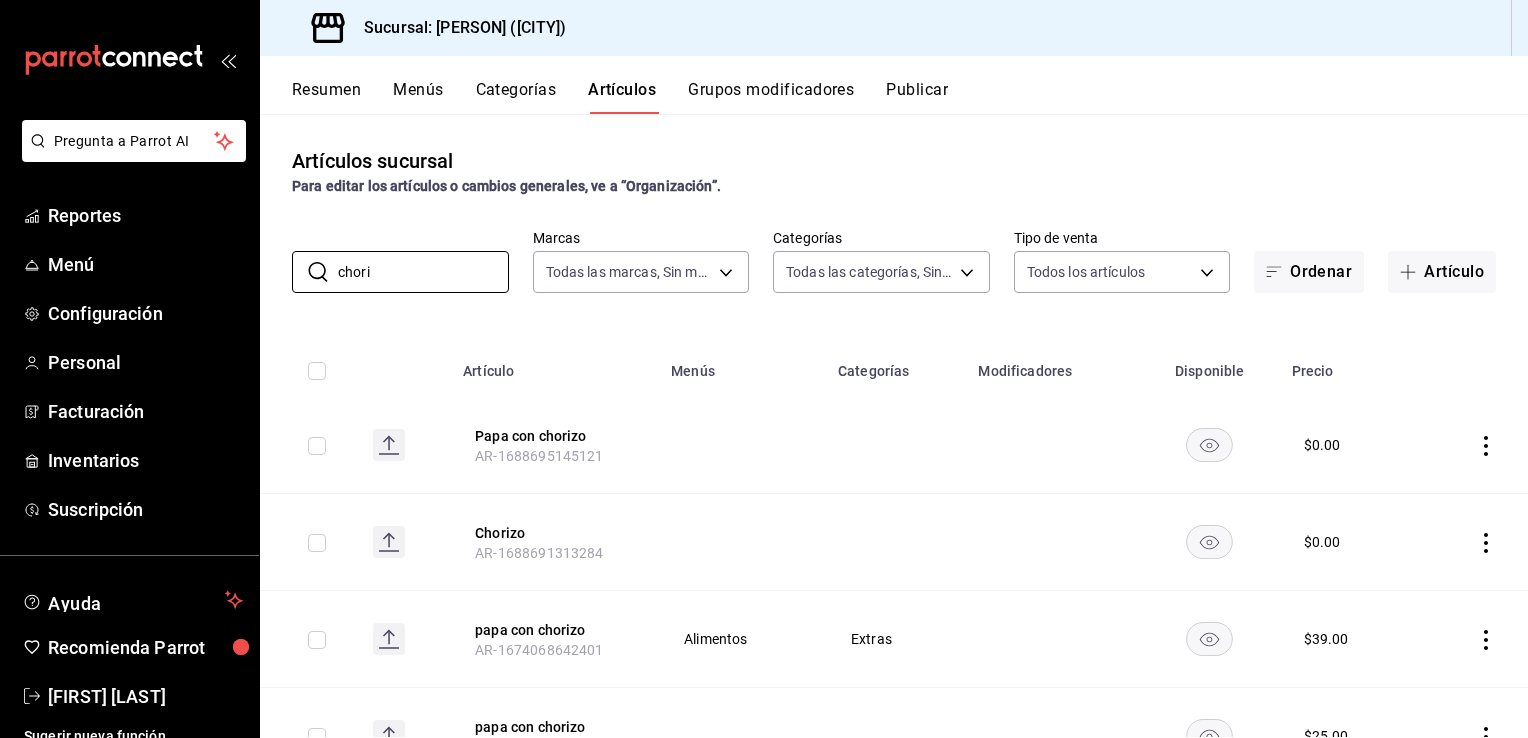 click 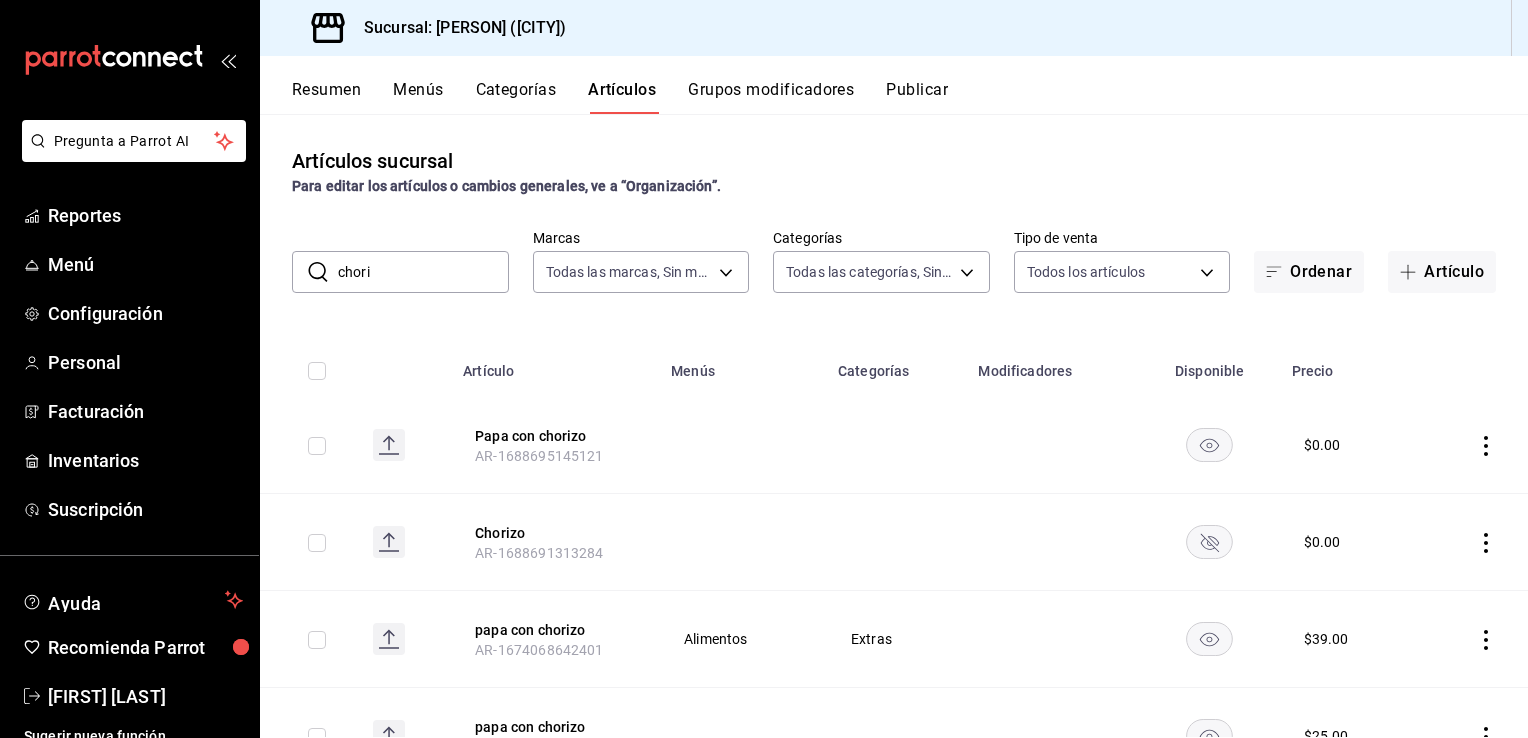 click on "chori" at bounding box center [423, 272] 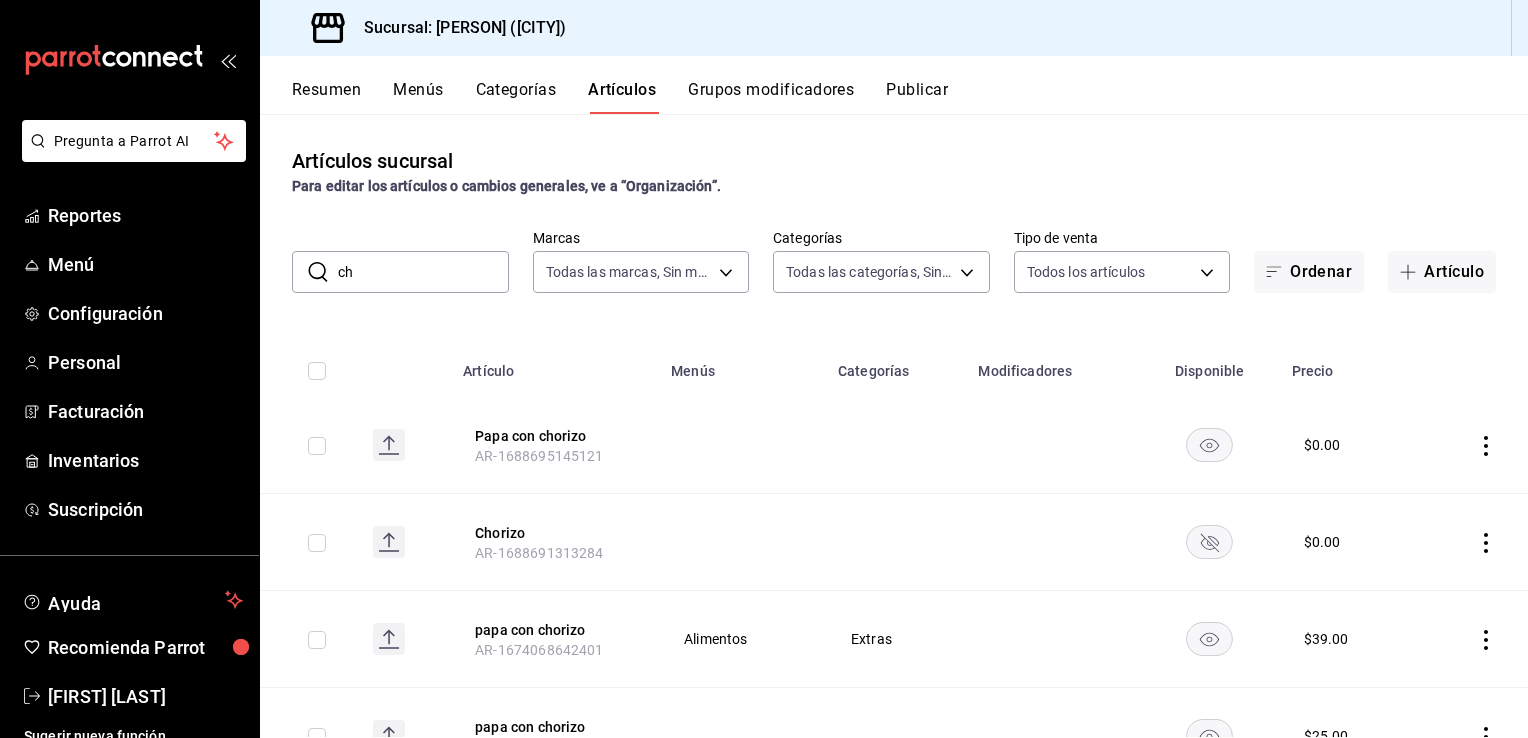 type on "c" 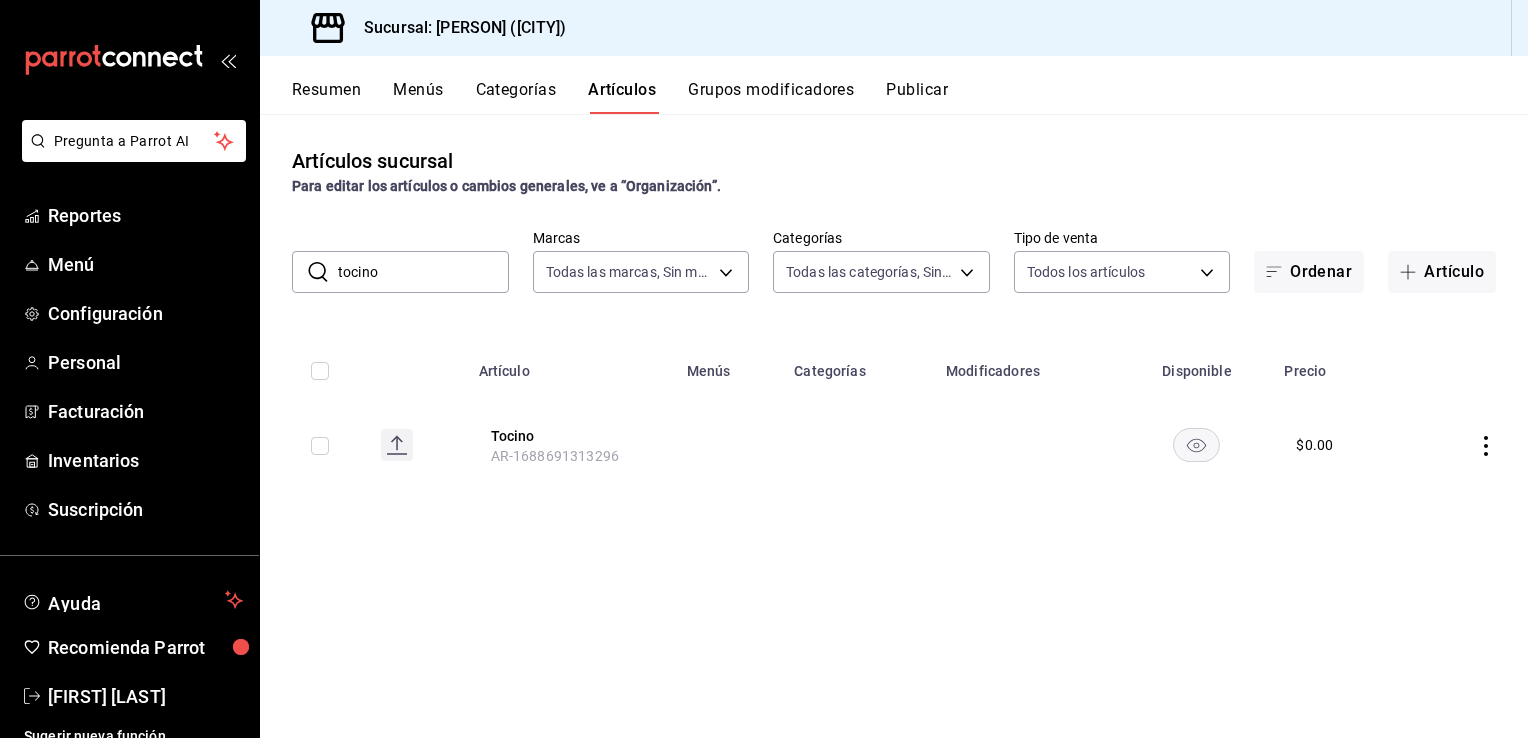 click 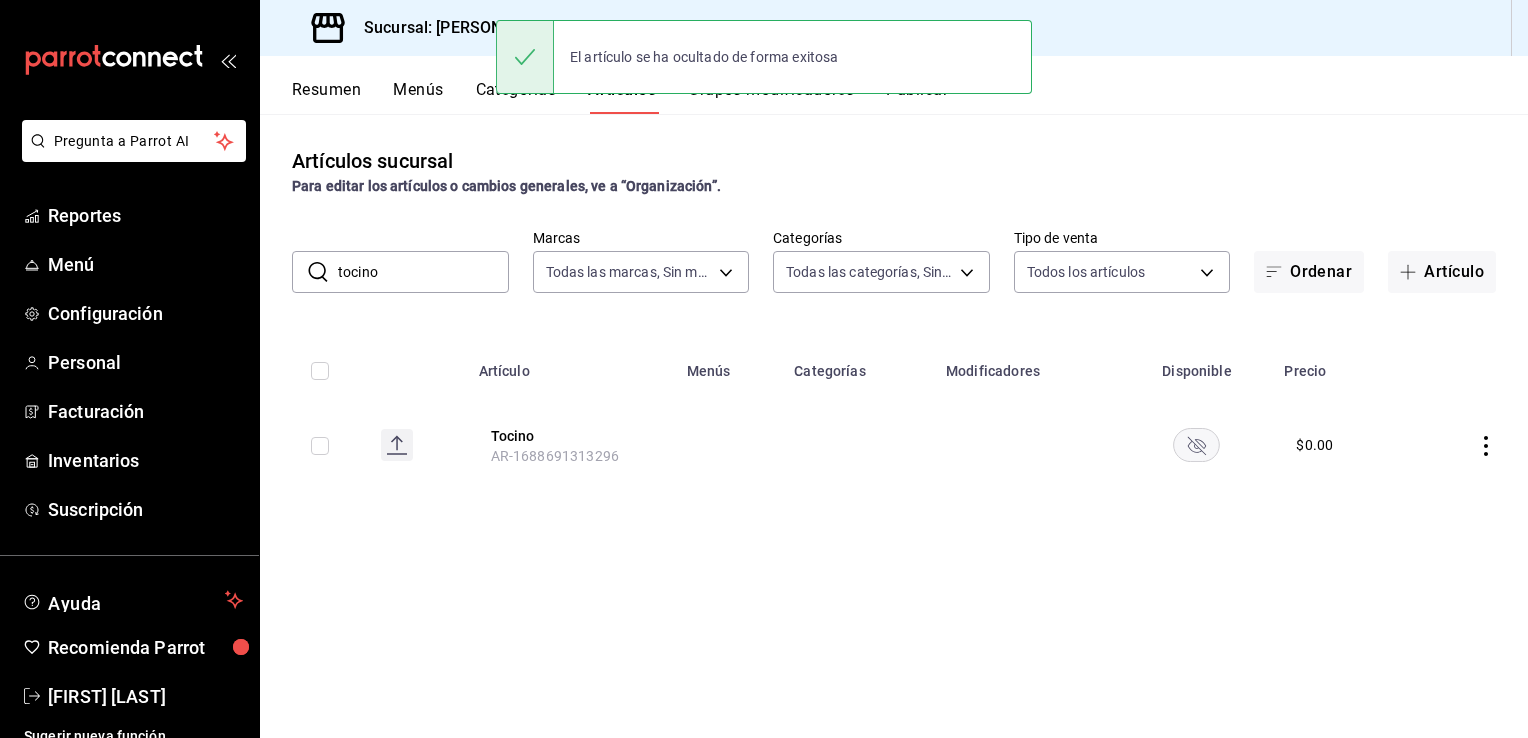 click on "tocino" at bounding box center [423, 272] 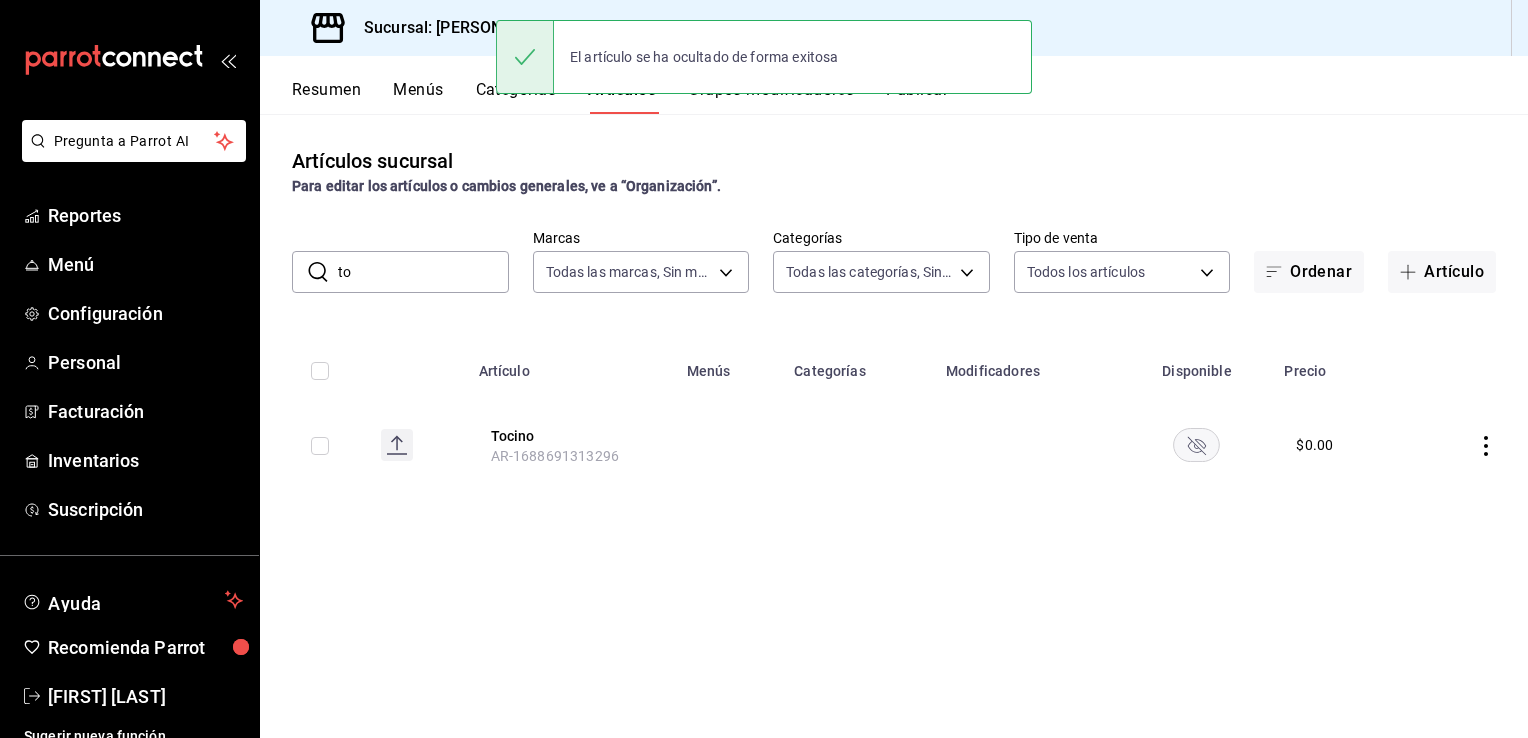type on "t" 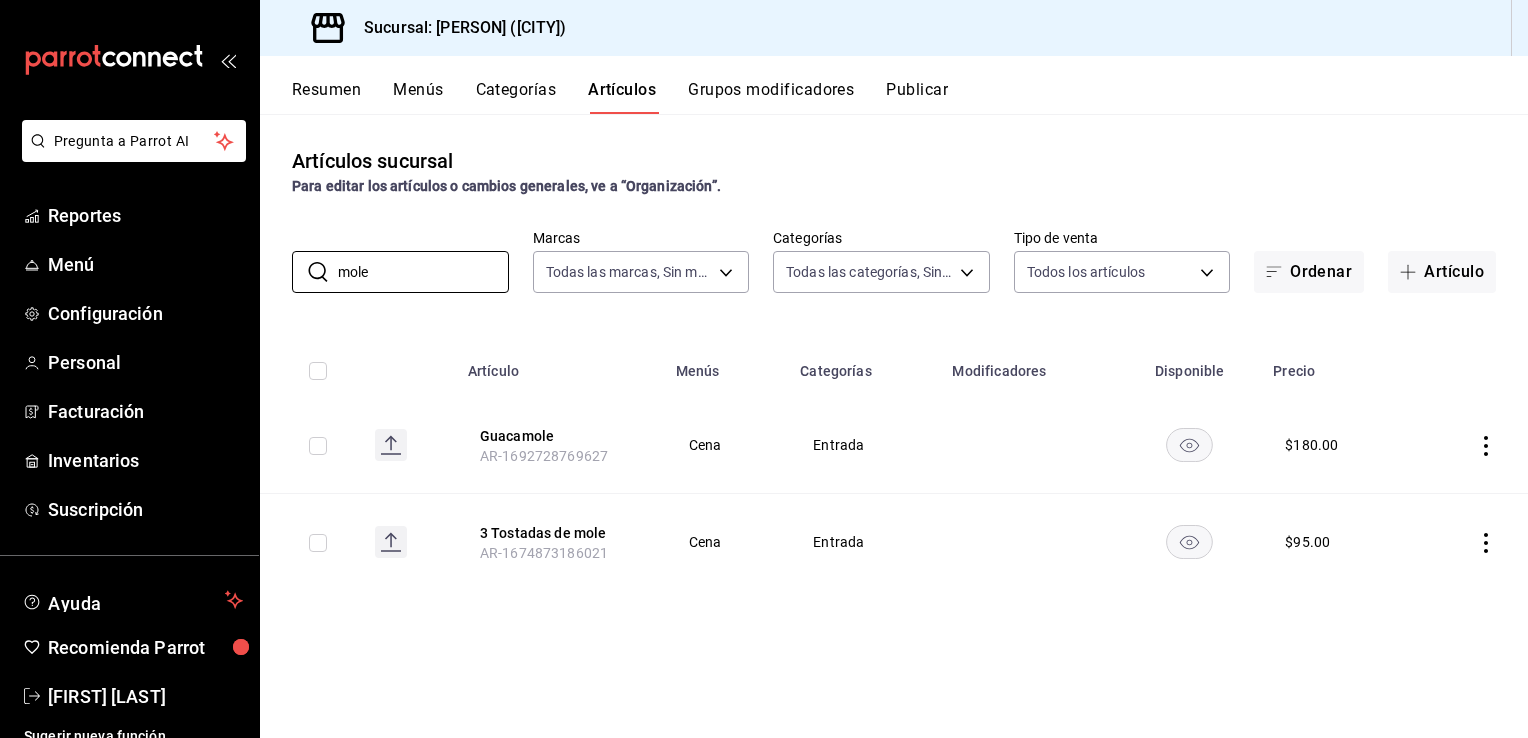 click 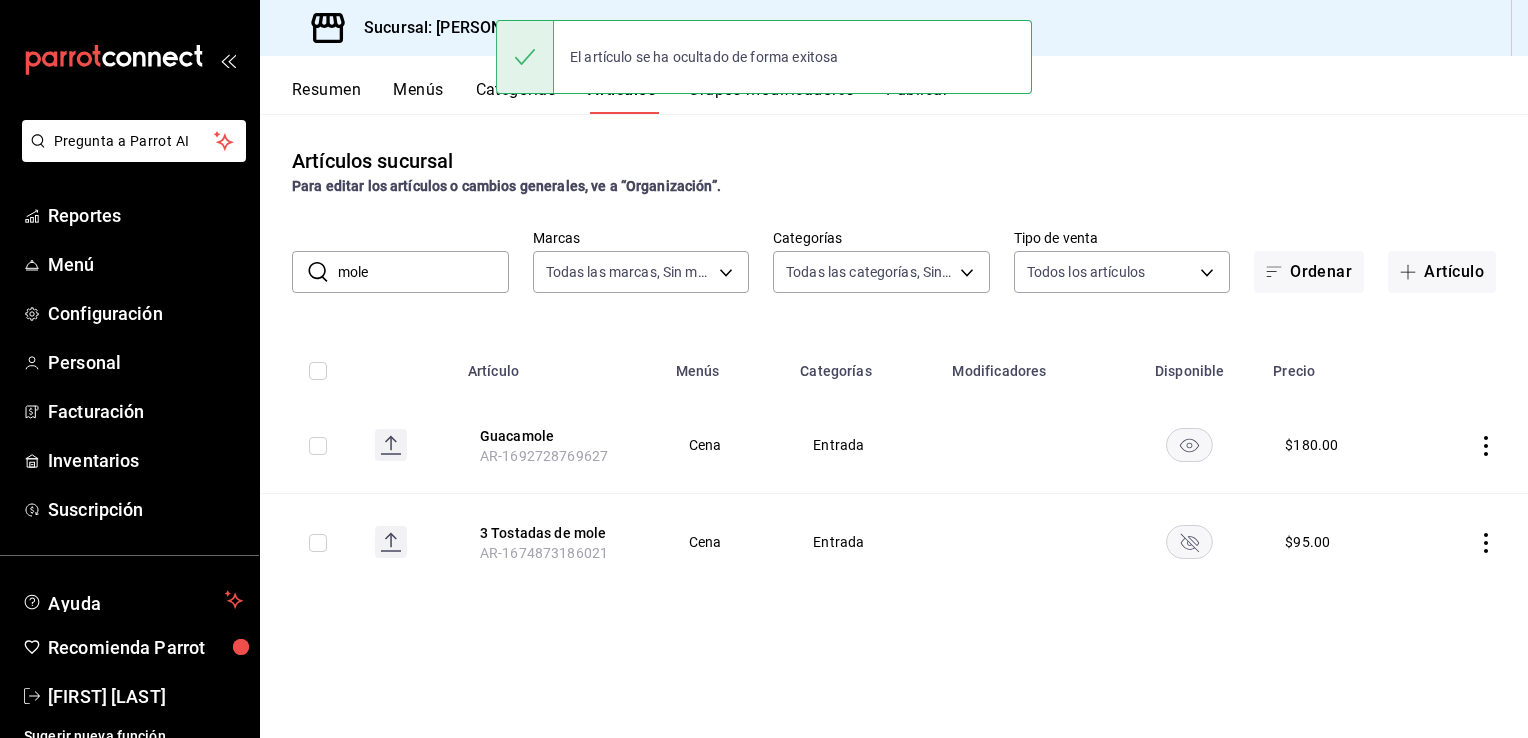 click on "mole" at bounding box center [423, 272] 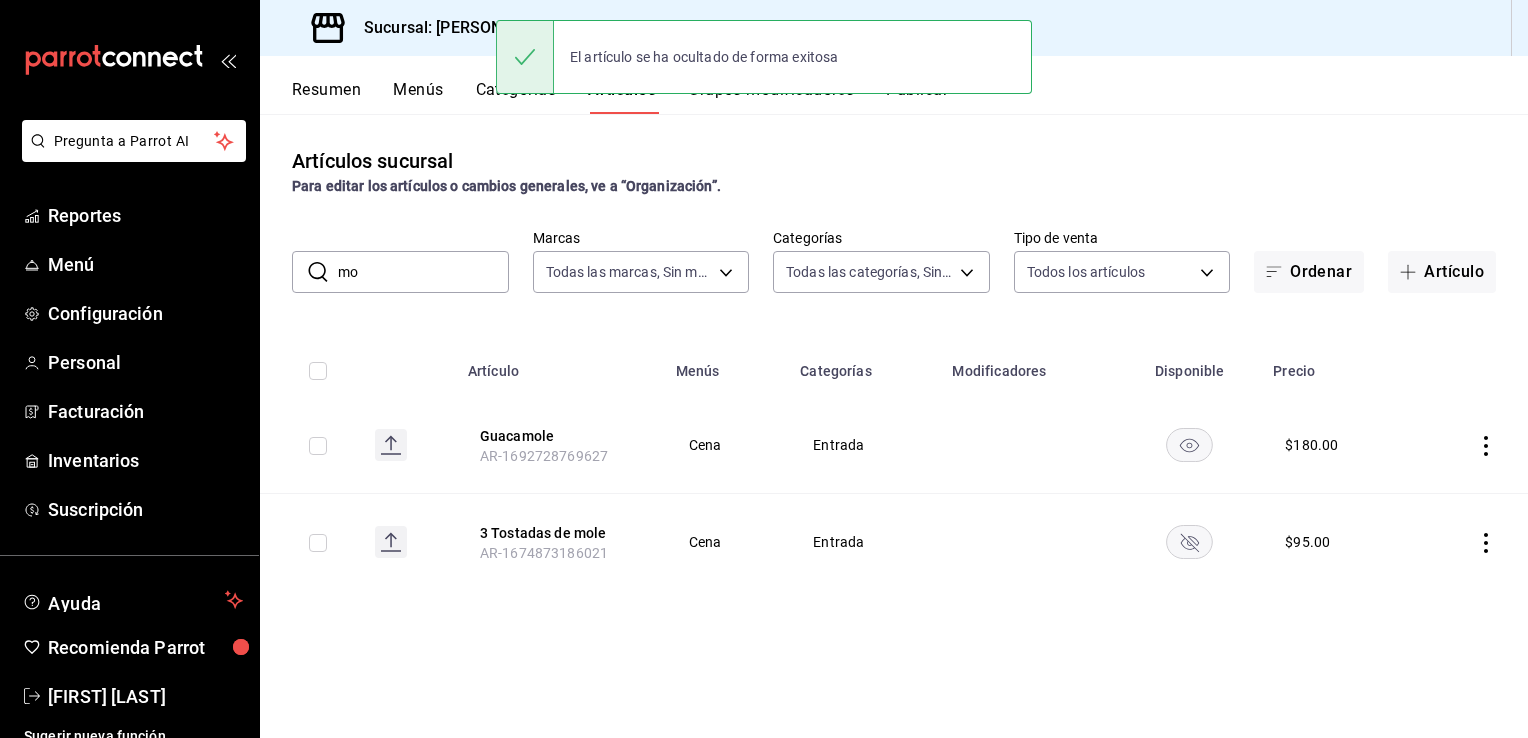 type on "m" 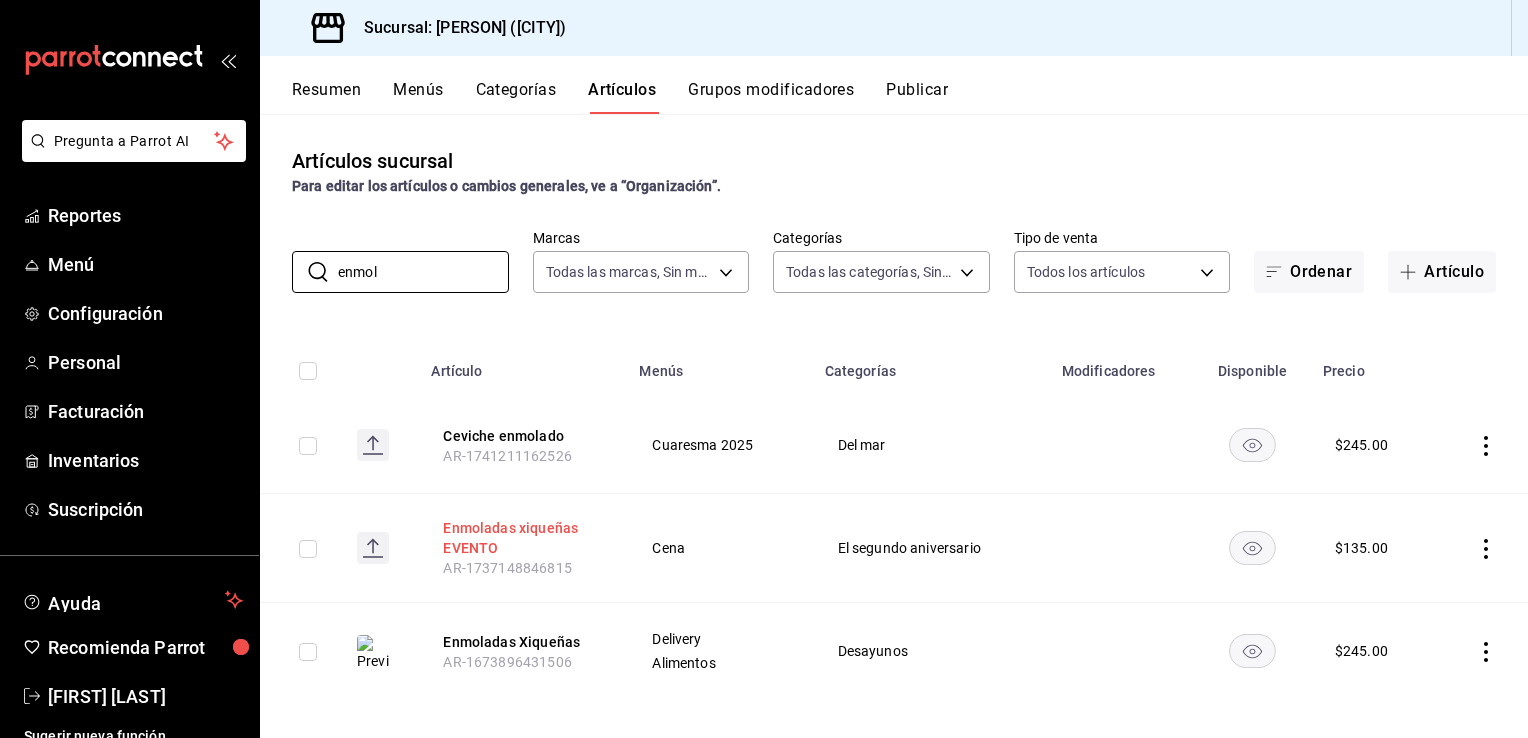 scroll, scrollTop: 8, scrollLeft: 0, axis: vertical 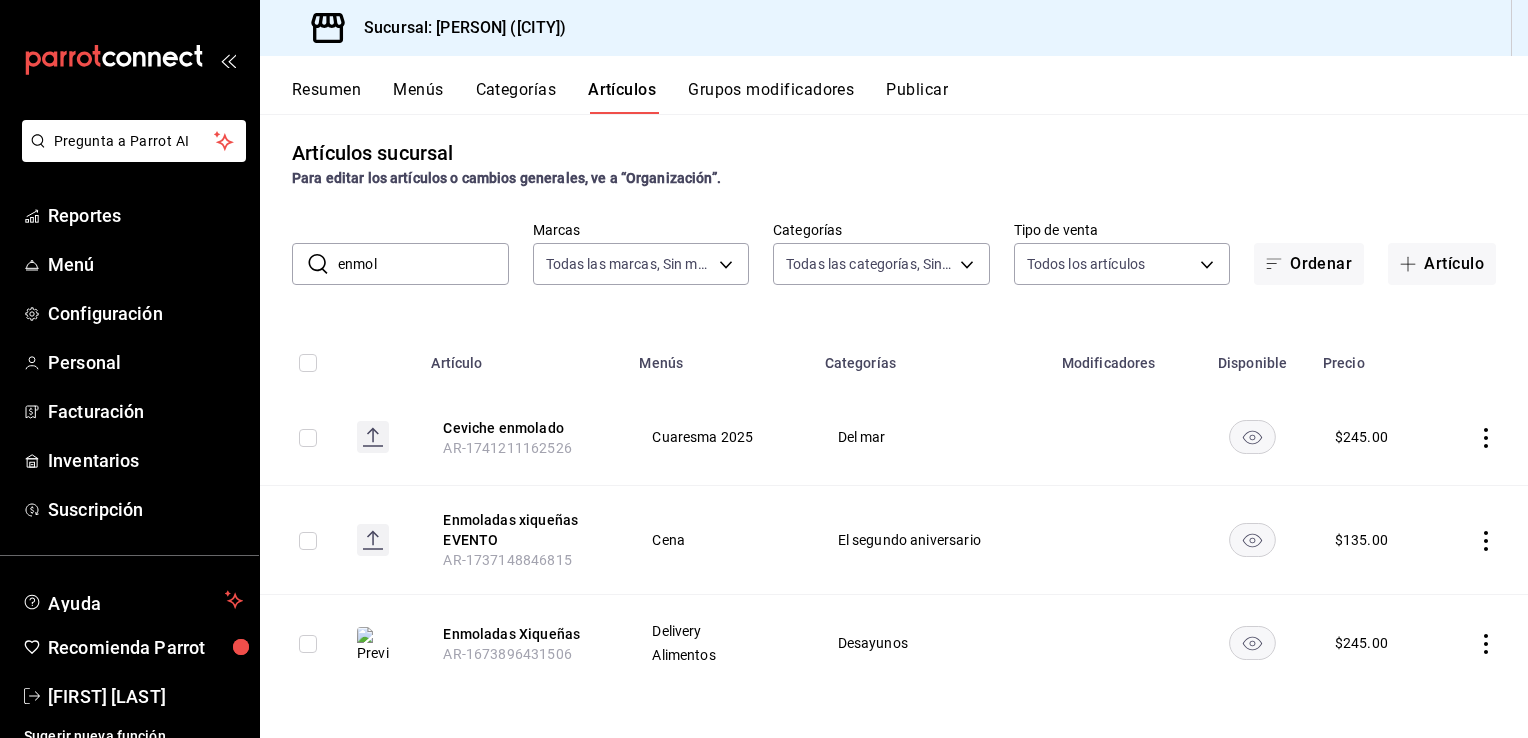 click 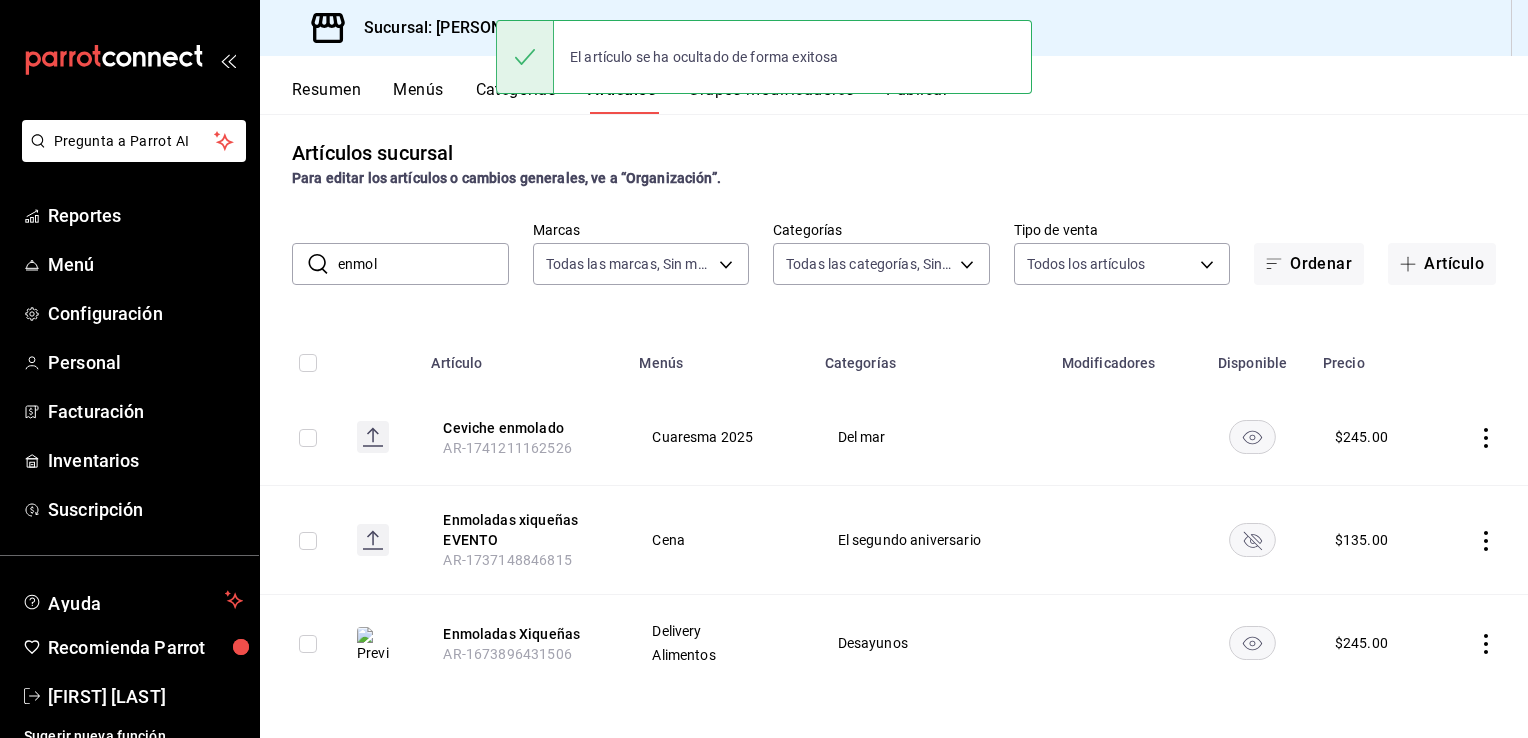 click 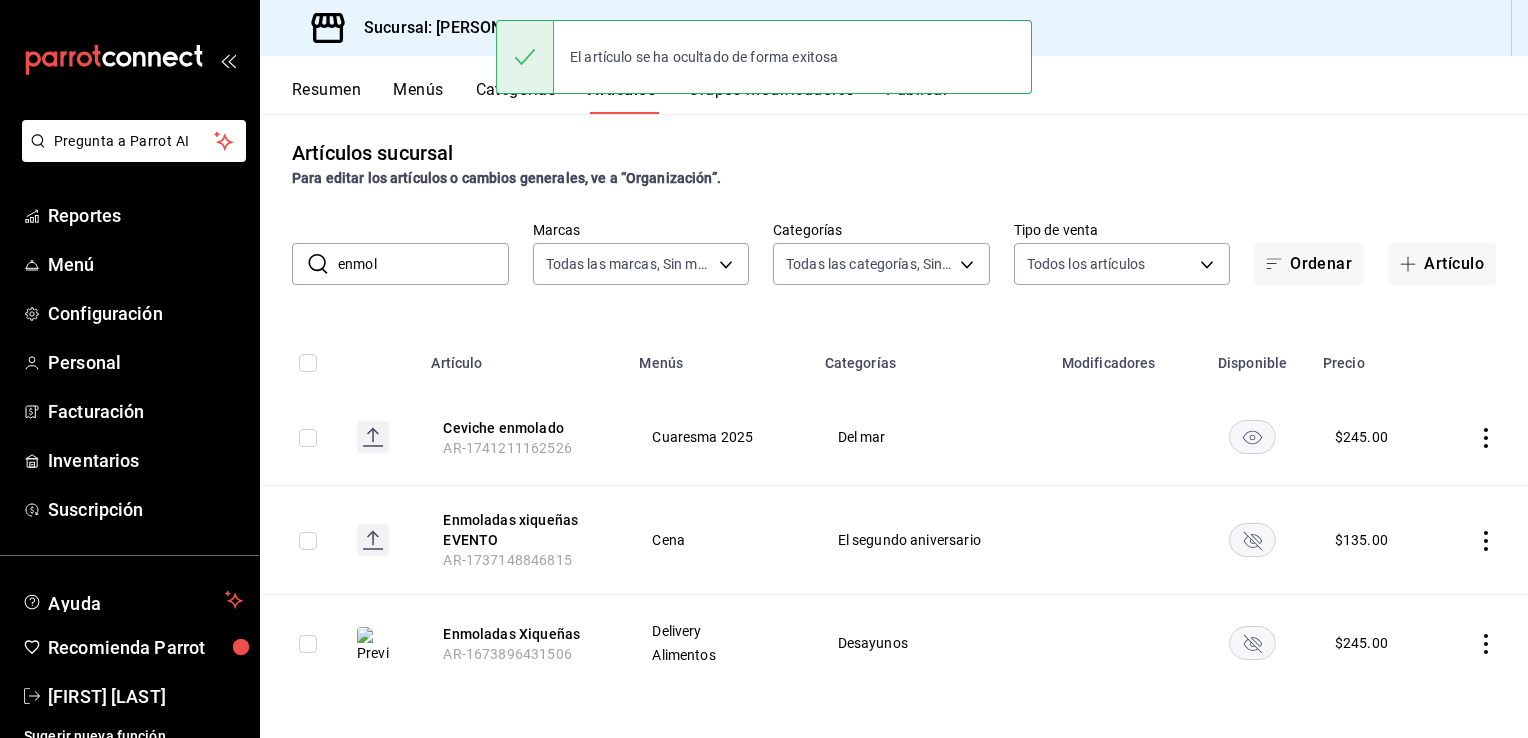 click 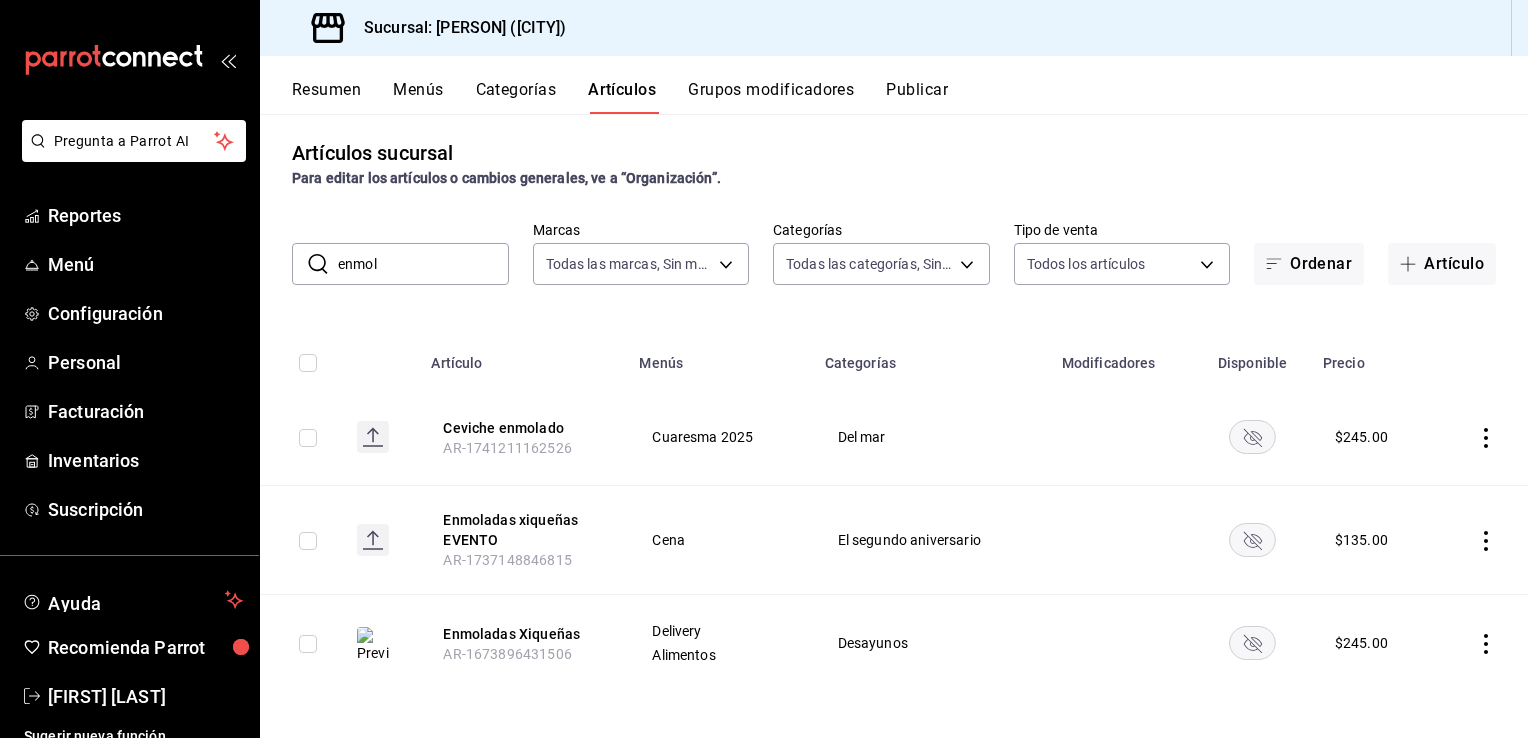 click on "enmol" at bounding box center [423, 264] 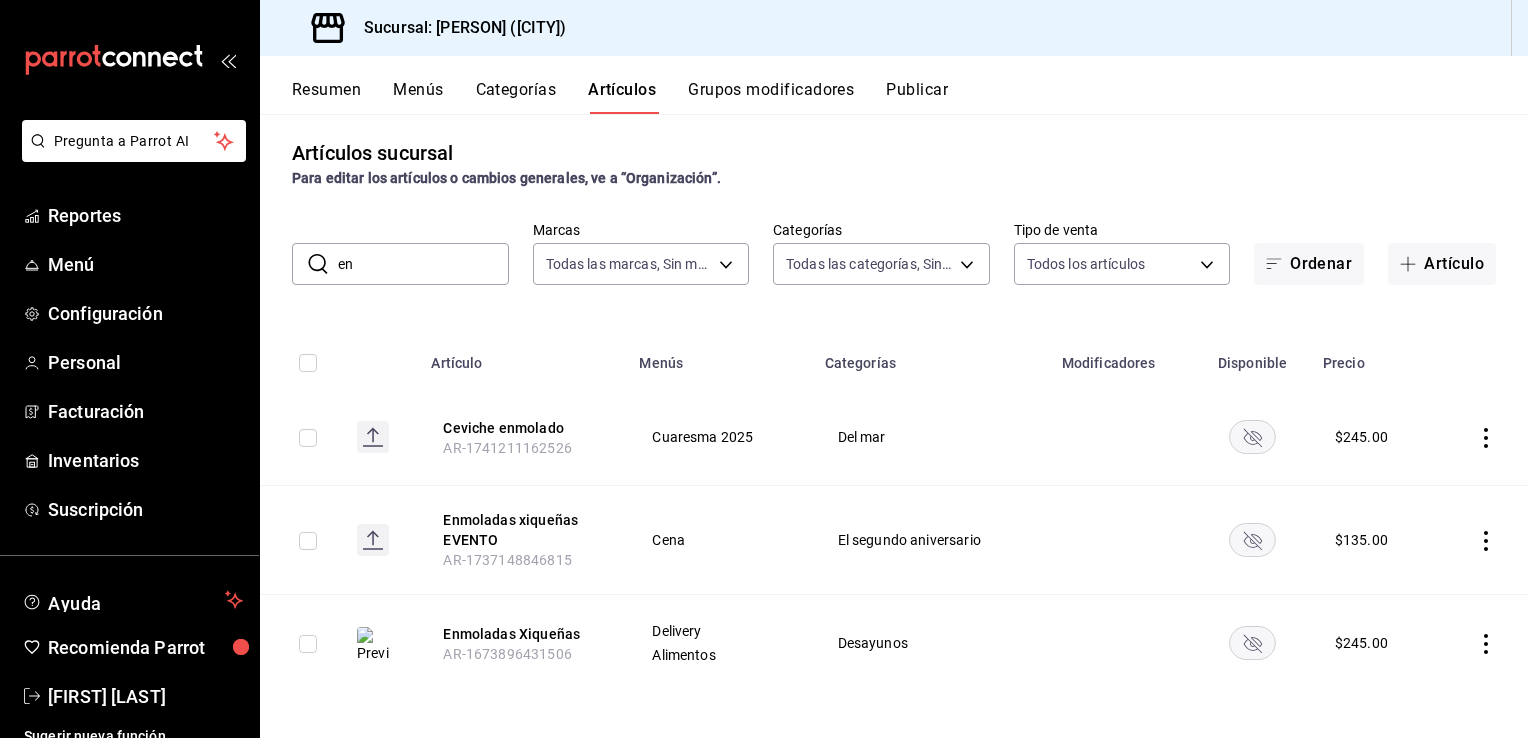 type on "e" 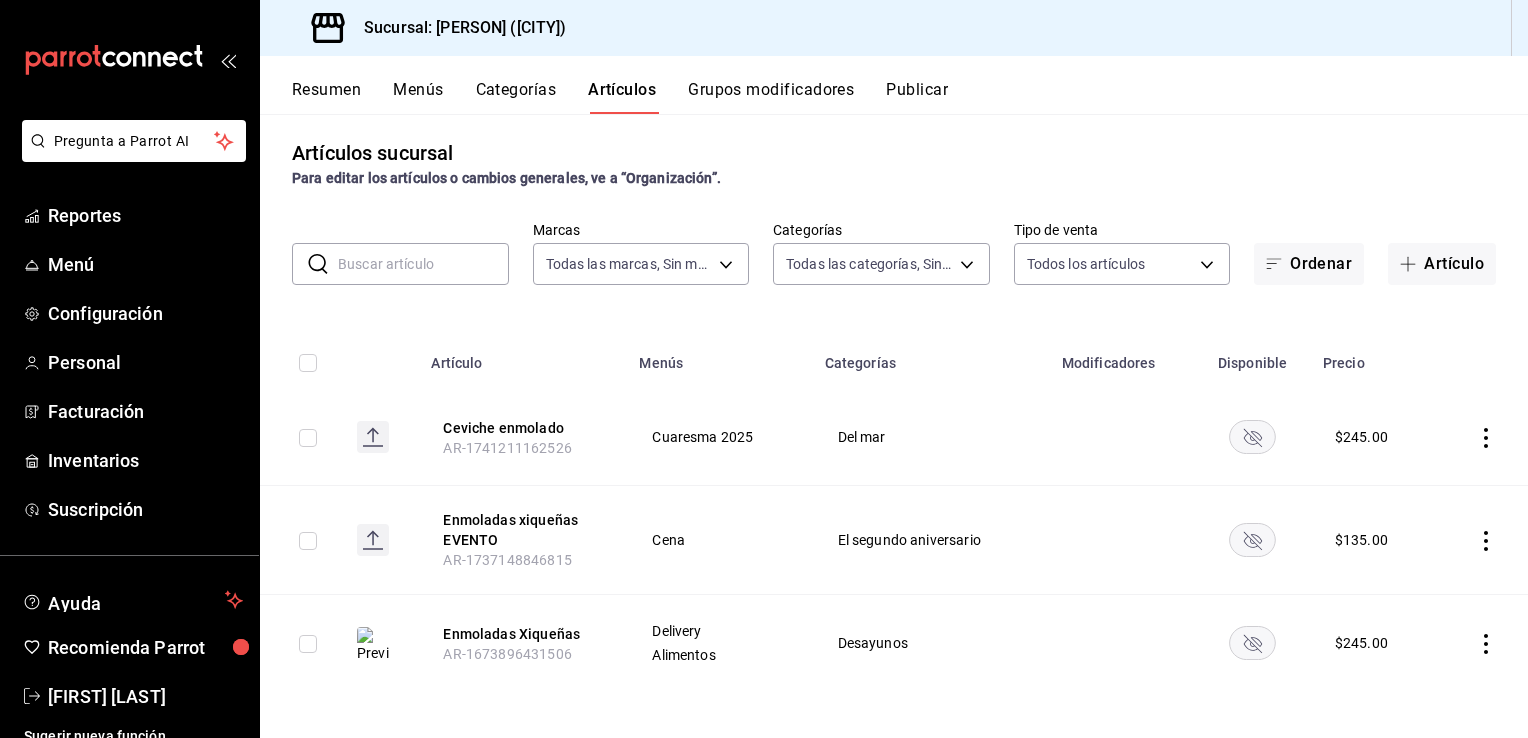 scroll, scrollTop: 0, scrollLeft: 0, axis: both 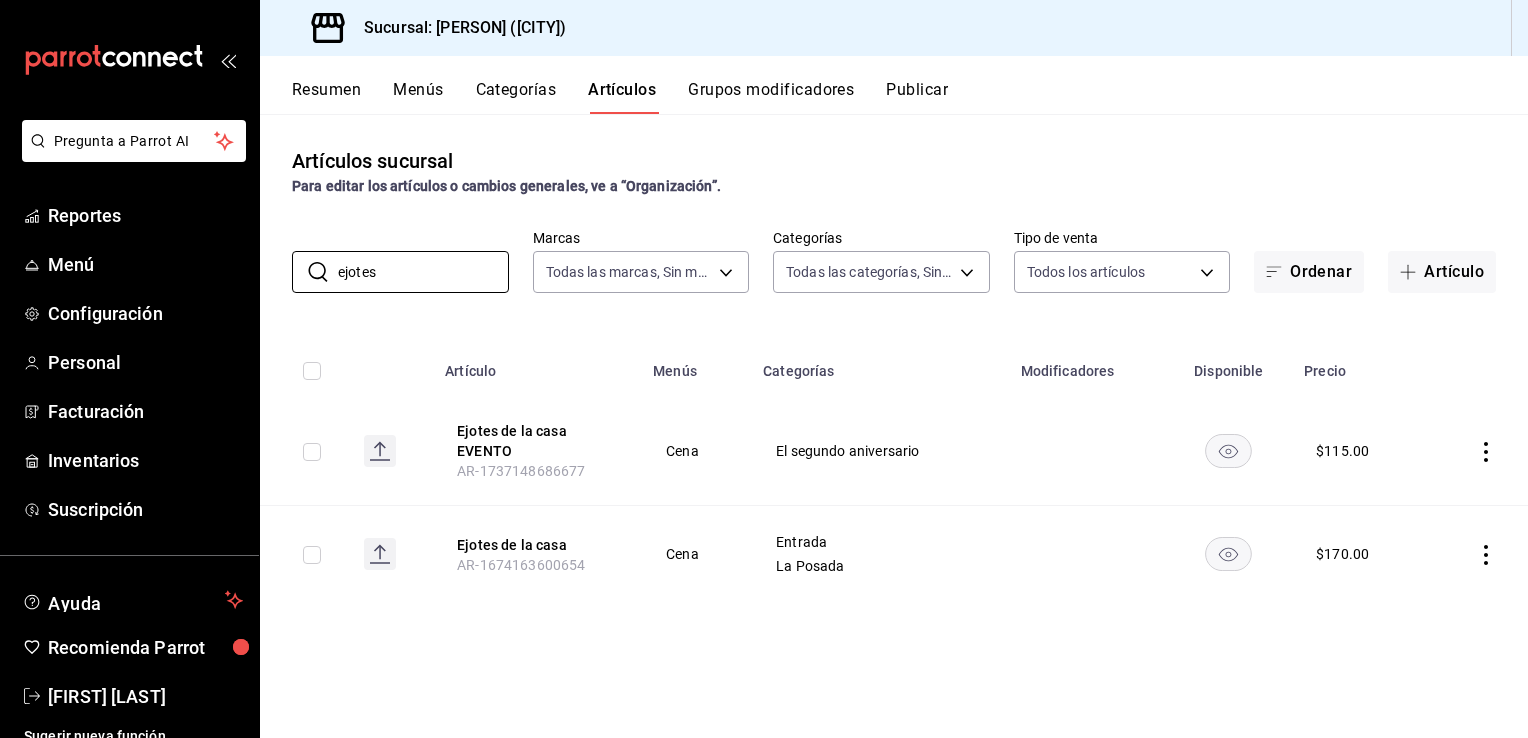click 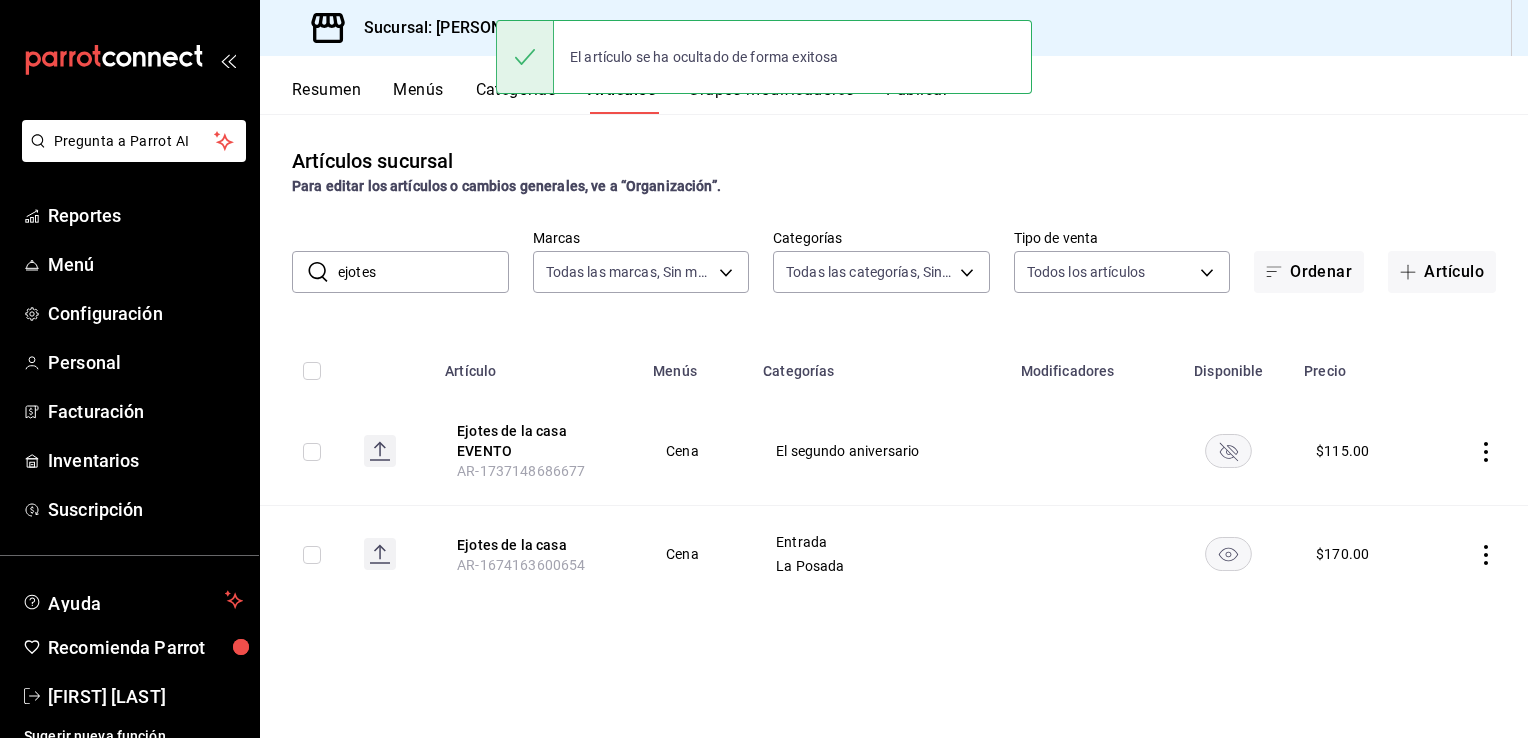 click 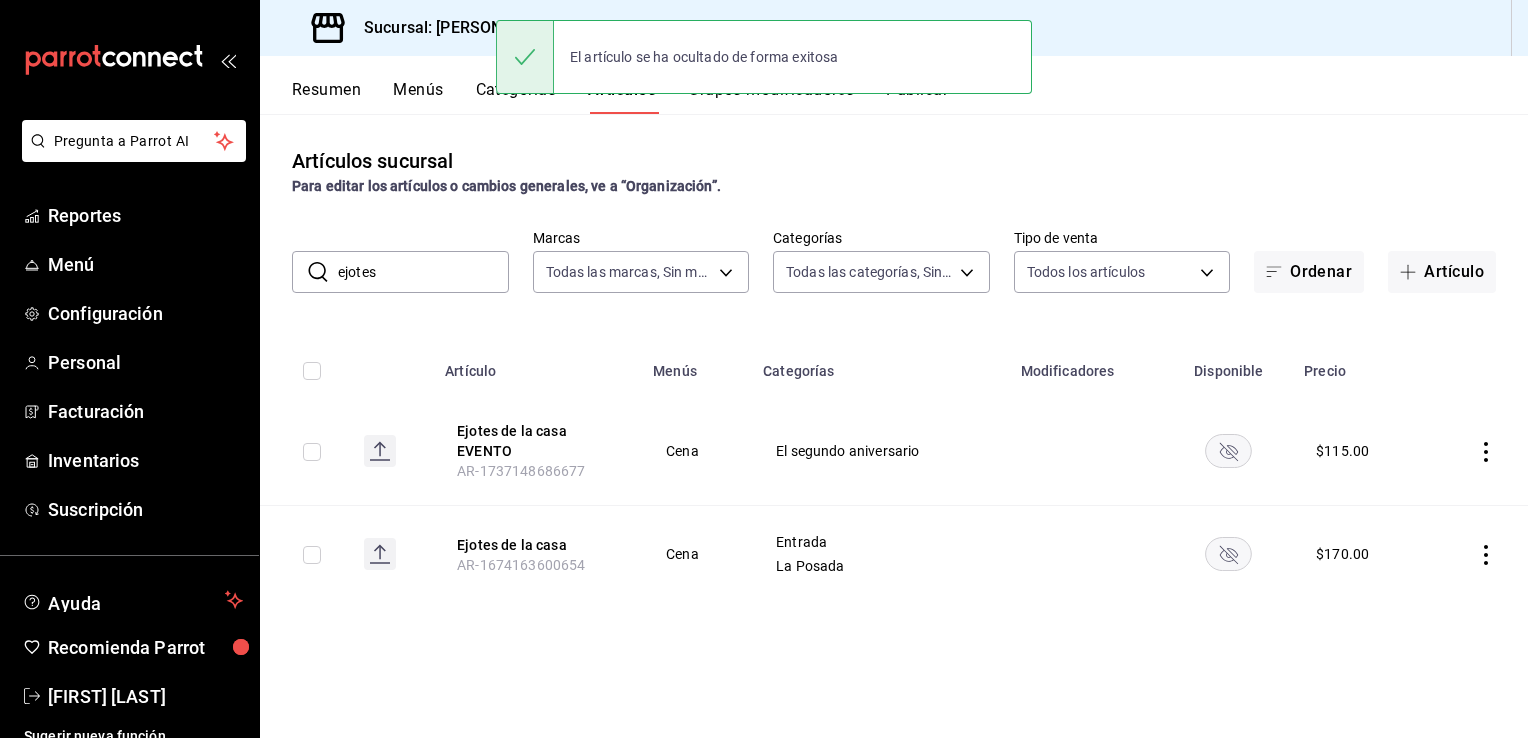 click on "ejotes" at bounding box center (423, 272) 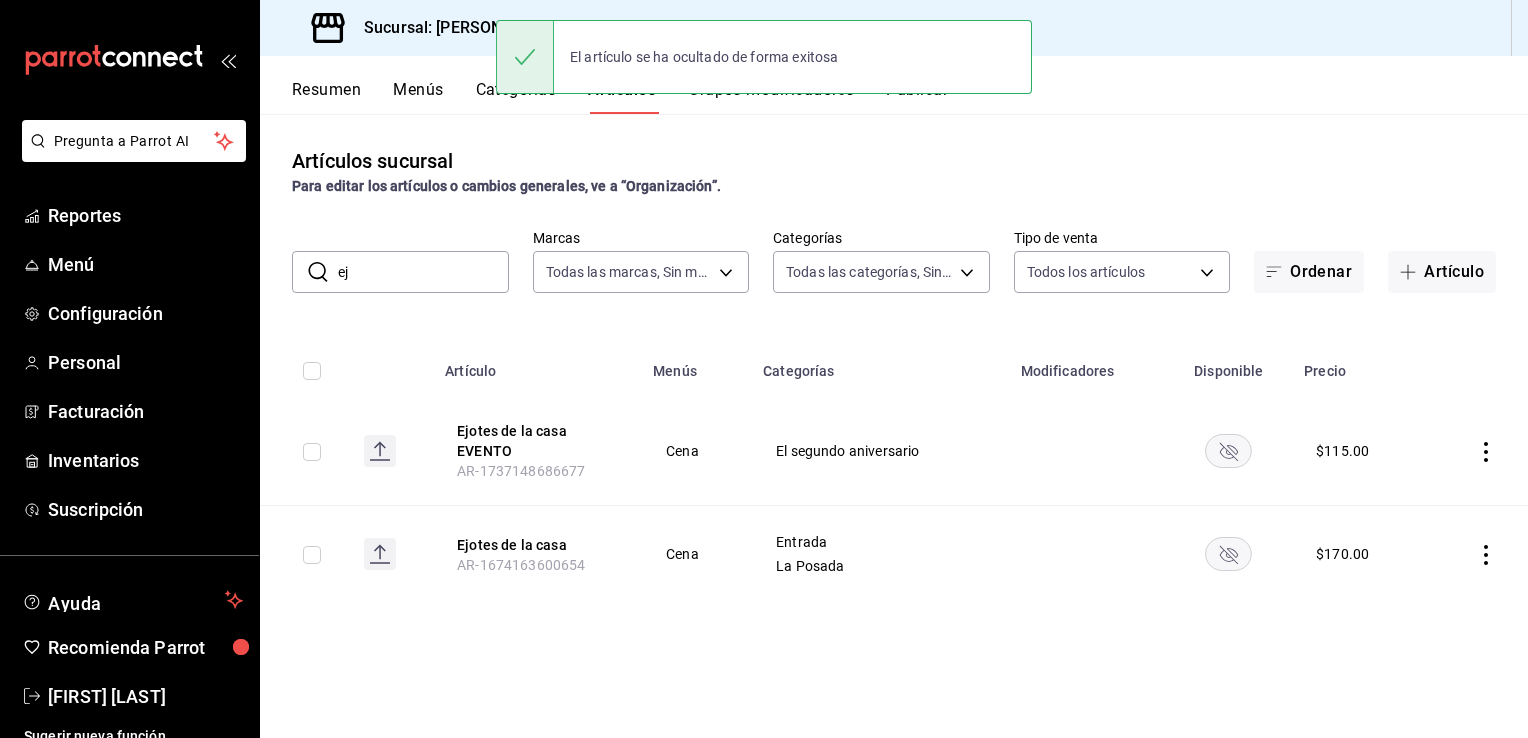 type on "e" 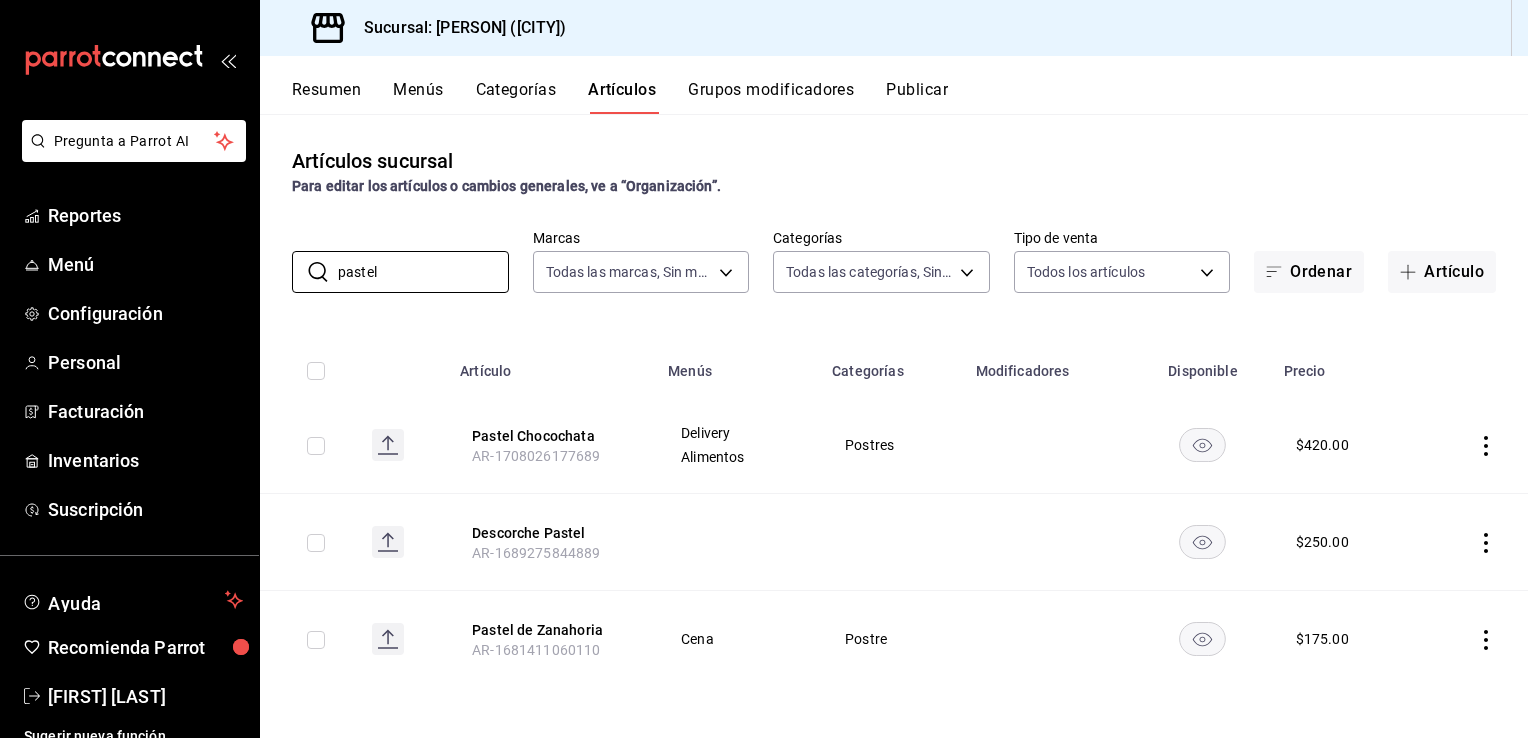 click at bounding box center (1202, 639) 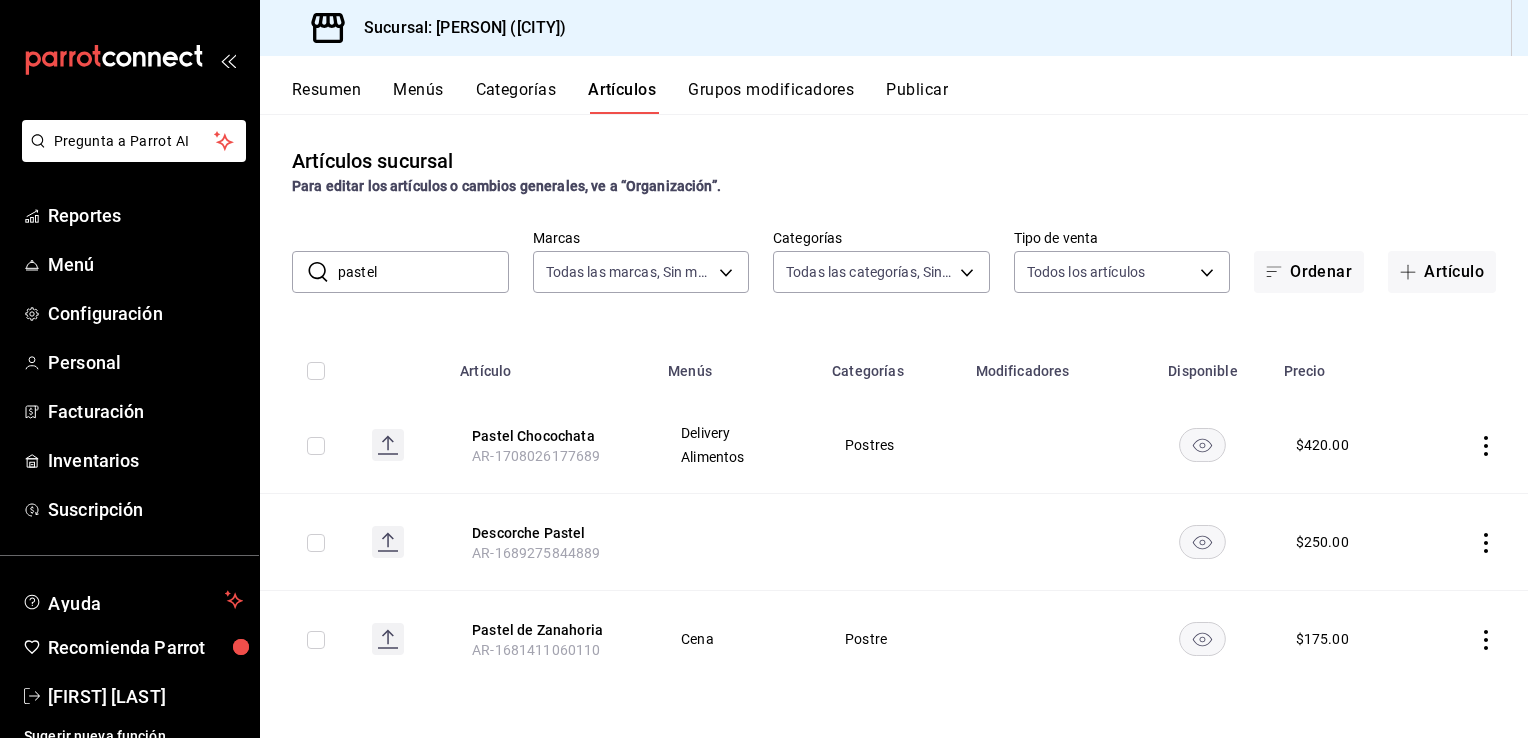 click 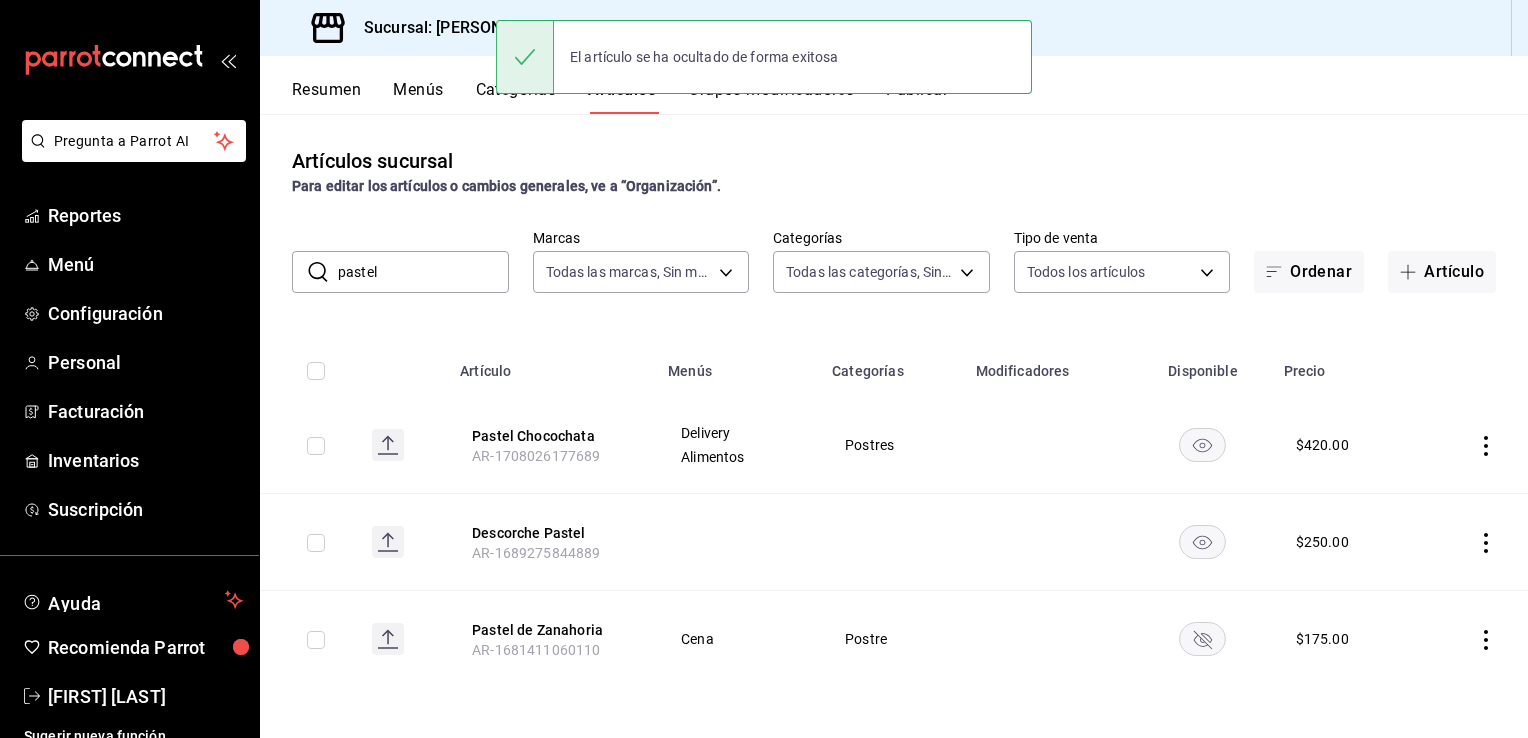 click on "pastel" at bounding box center (423, 272) 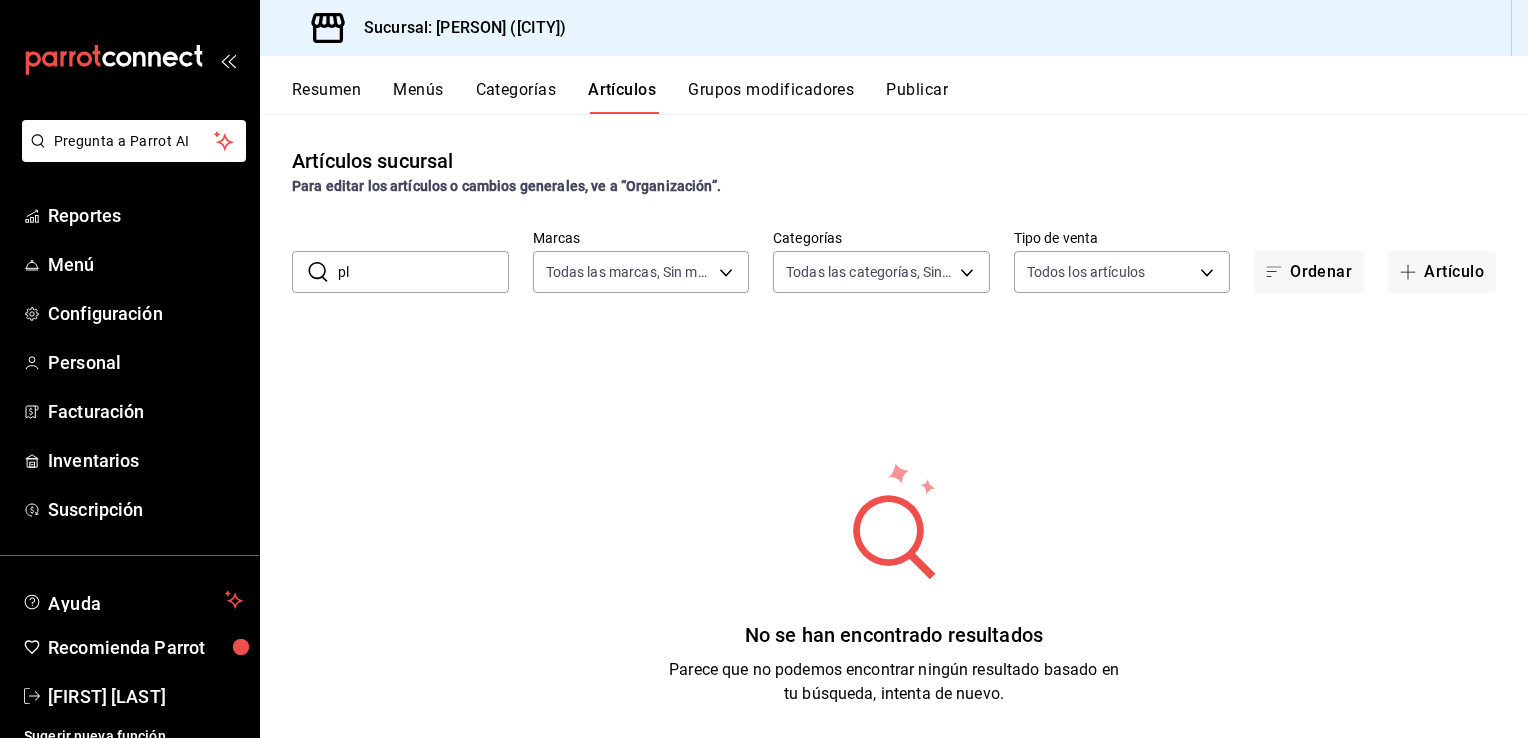 type on "p" 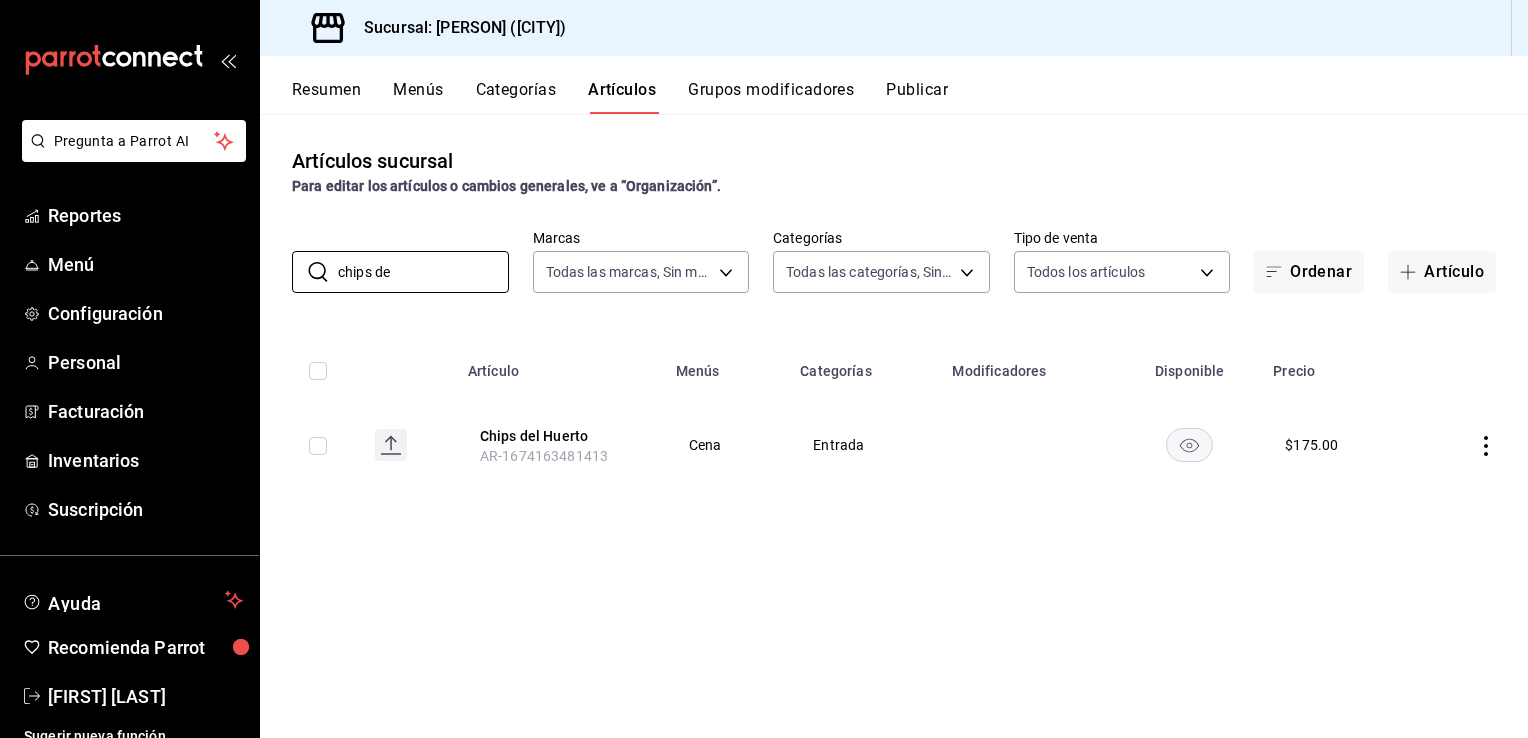 click 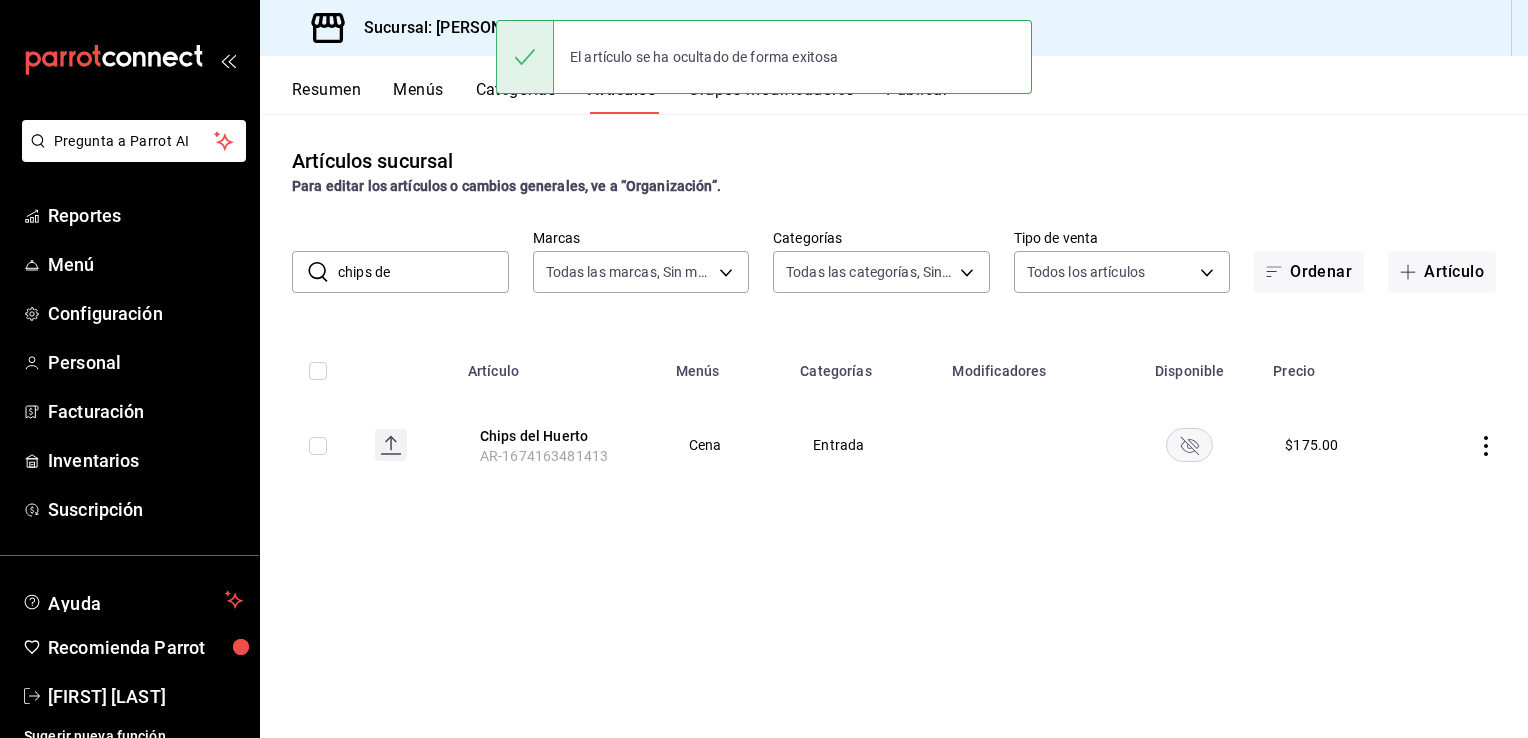 click on "chips de" at bounding box center [423, 272] 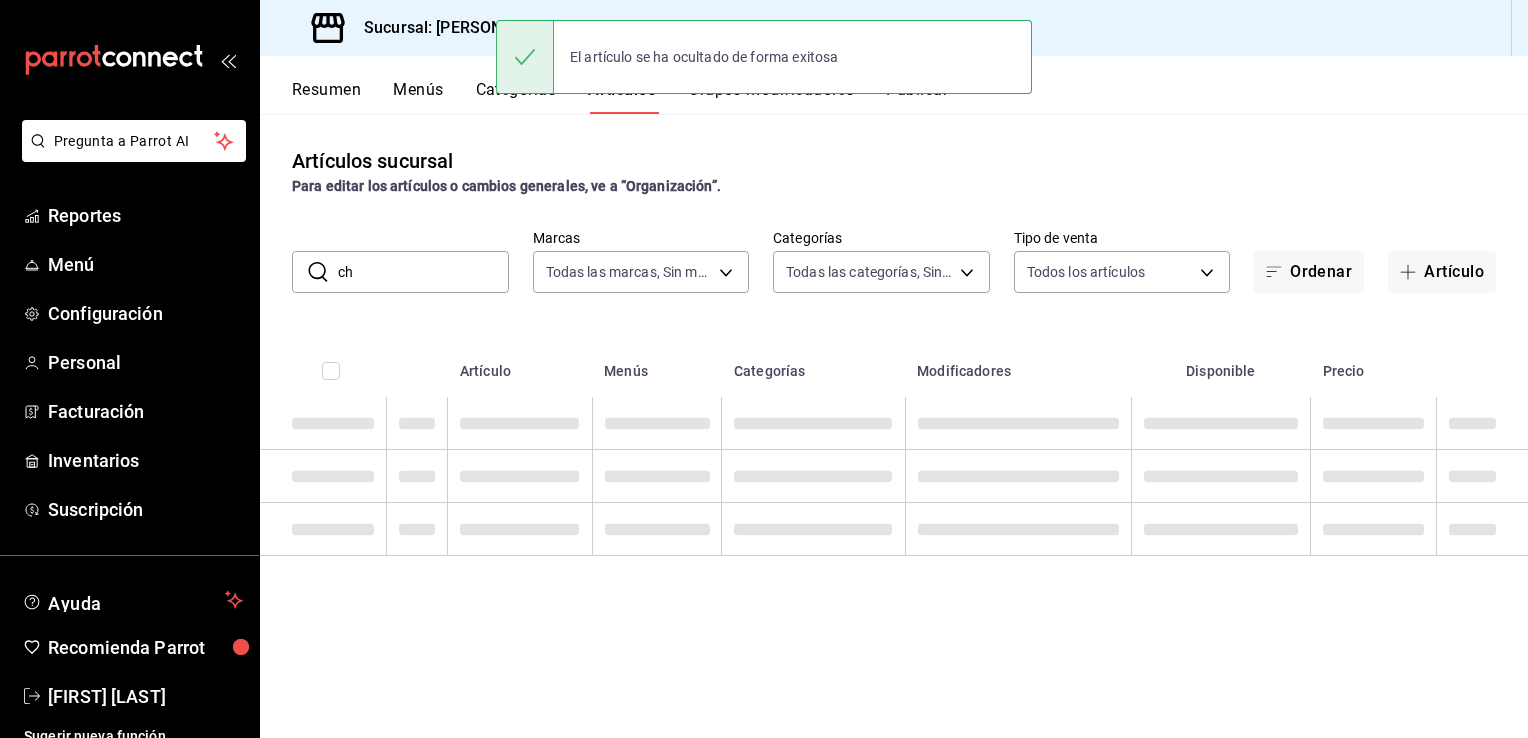 type on "c" 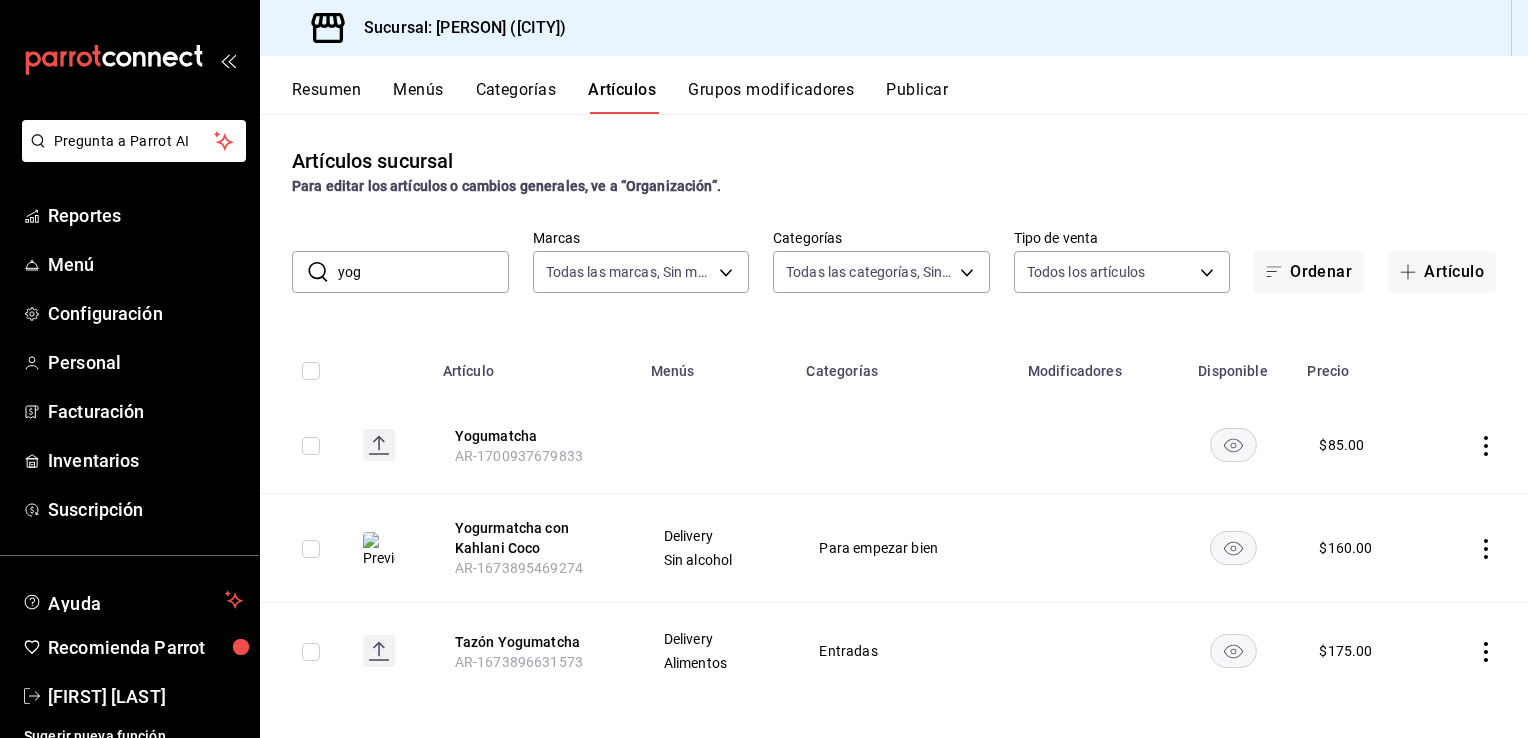 click 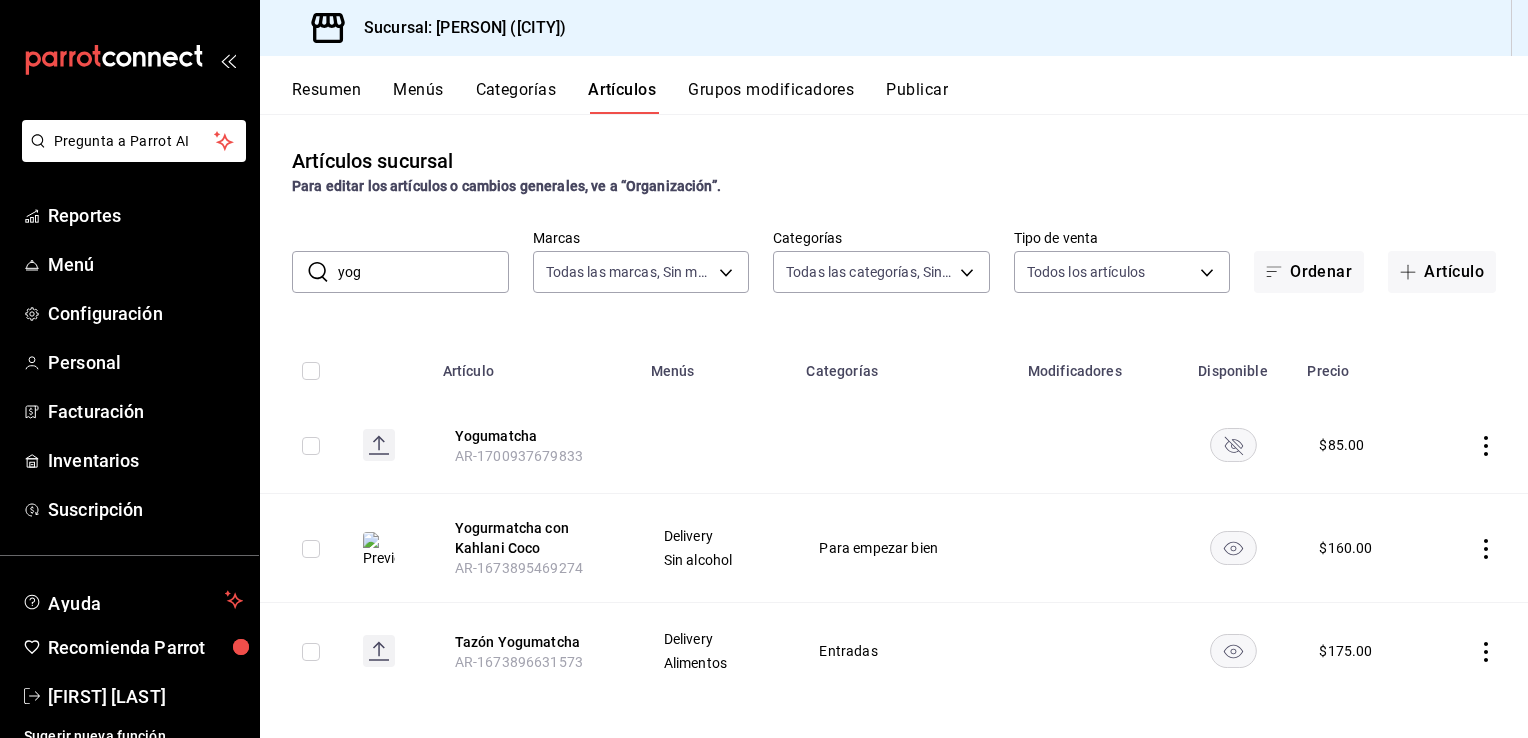 click on "yog" at bounding box center [423, 272] 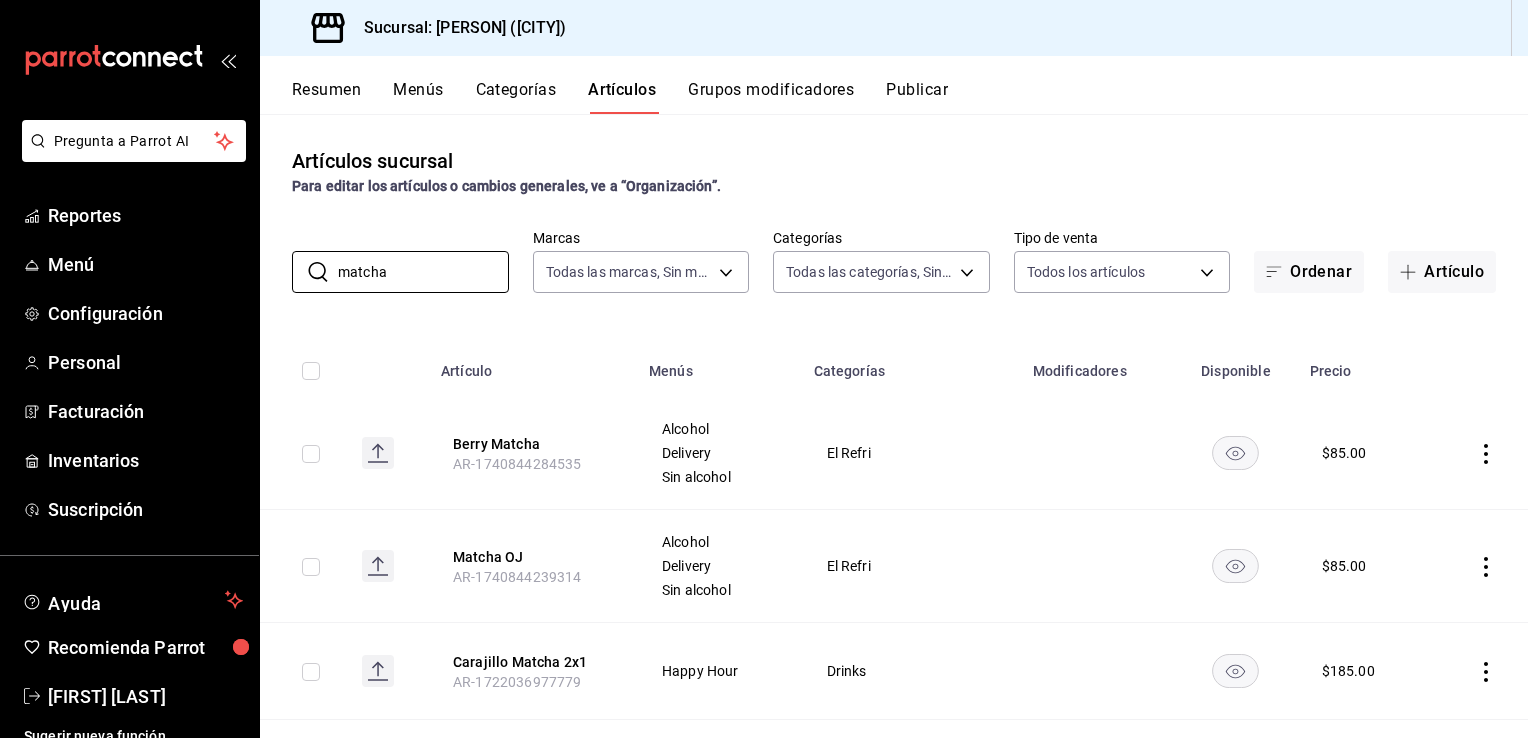 click 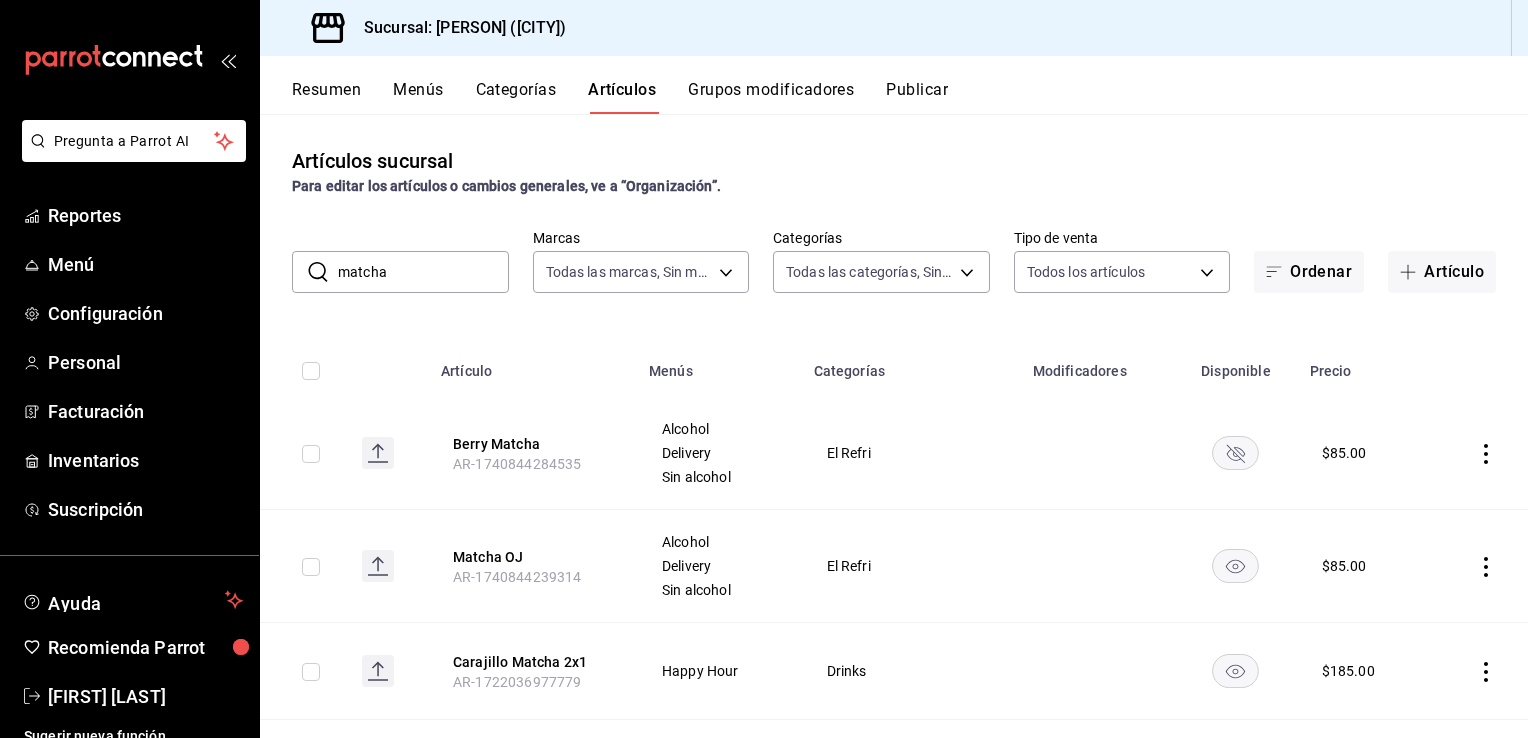 click on "matcha" at bounding box center (423, 272) 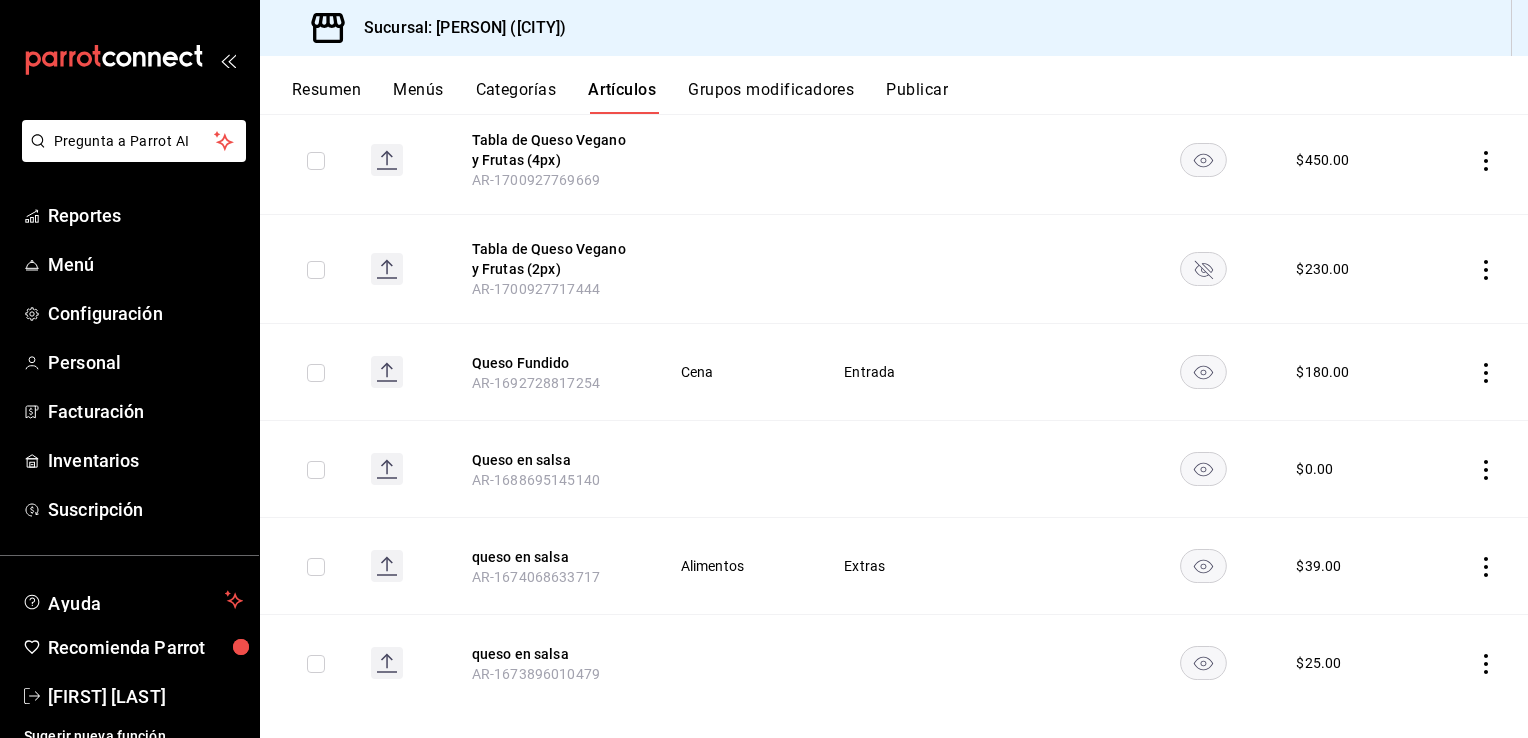 scroll, scrollTop: 0, scrollLeft: 0, axis: both 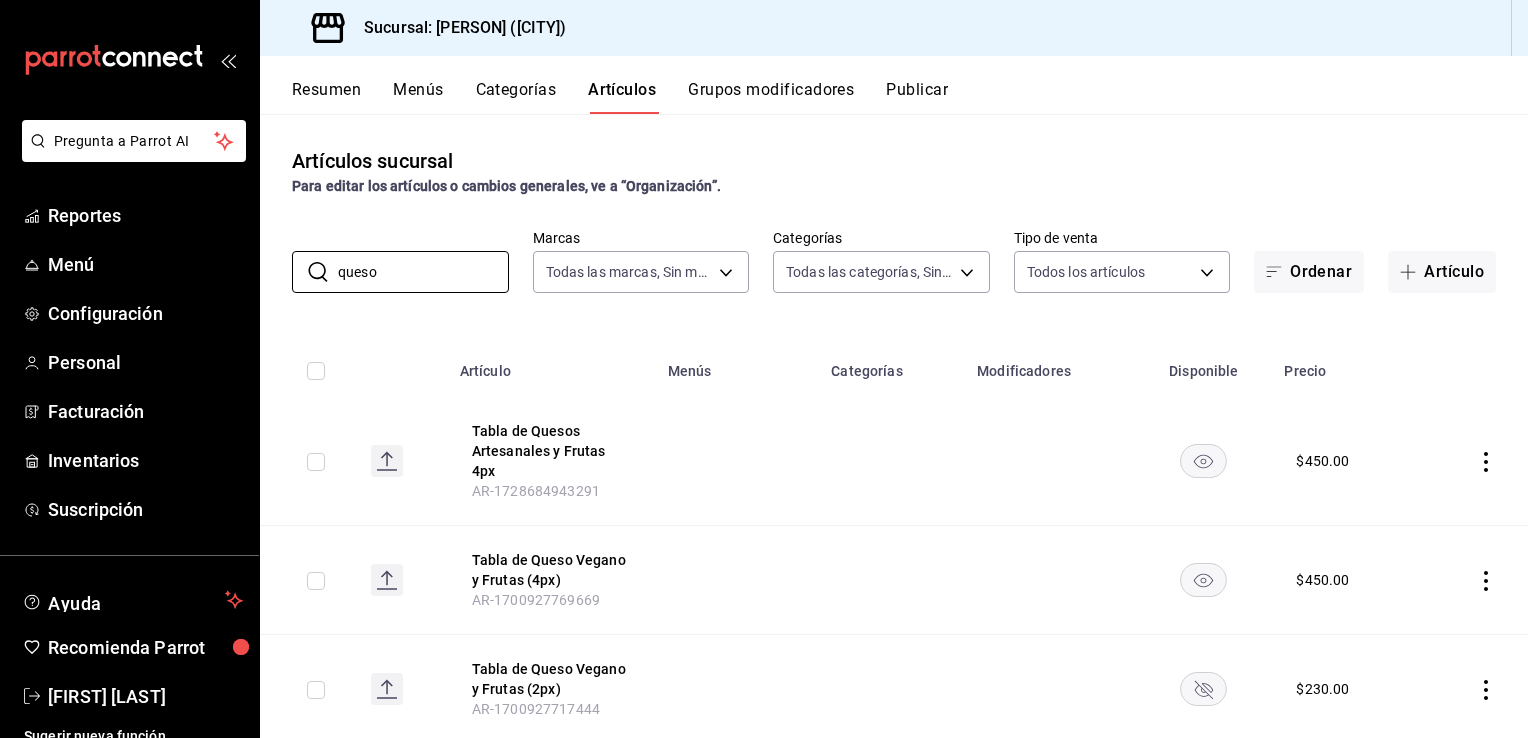 type on "queso" 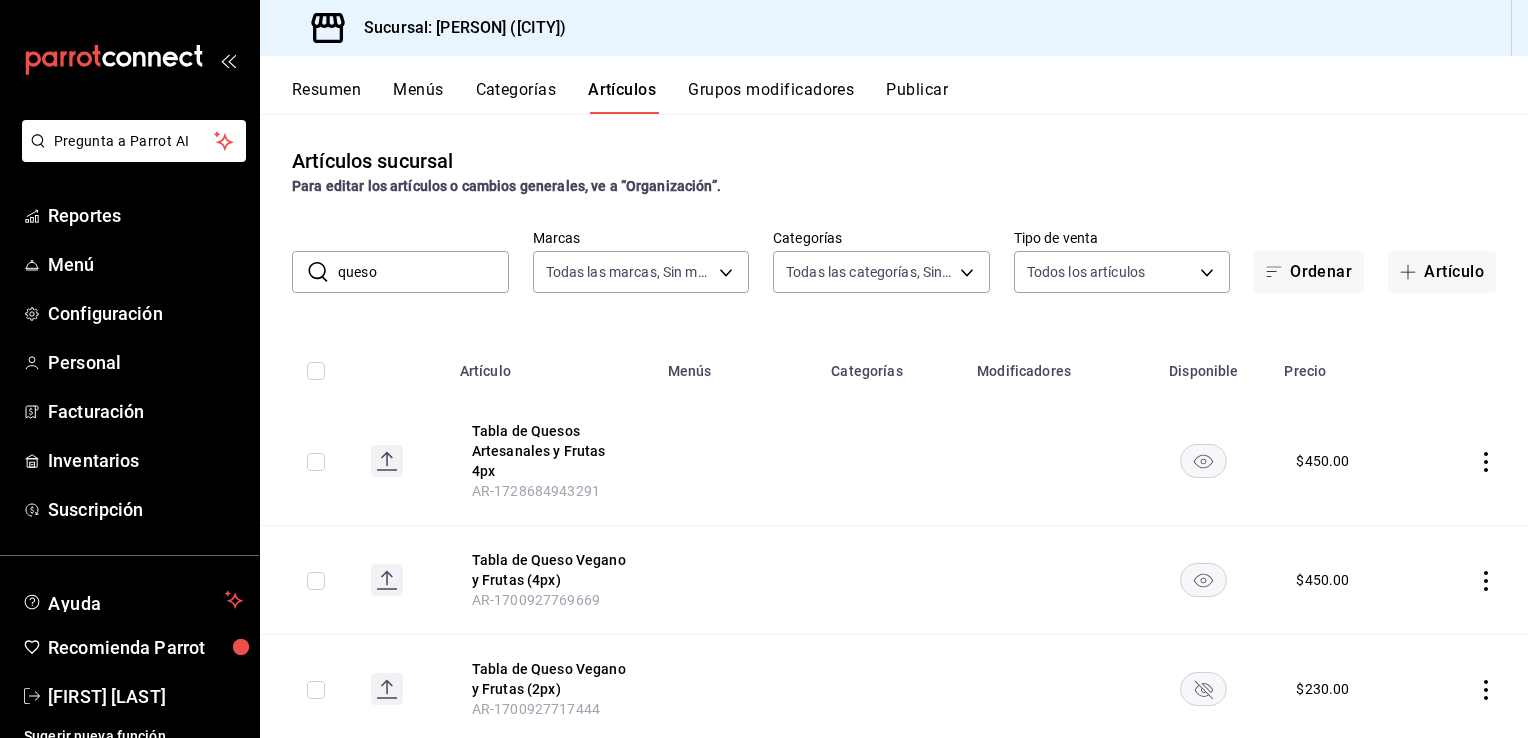 click on "Publicar" at bounding box center [917, 97] 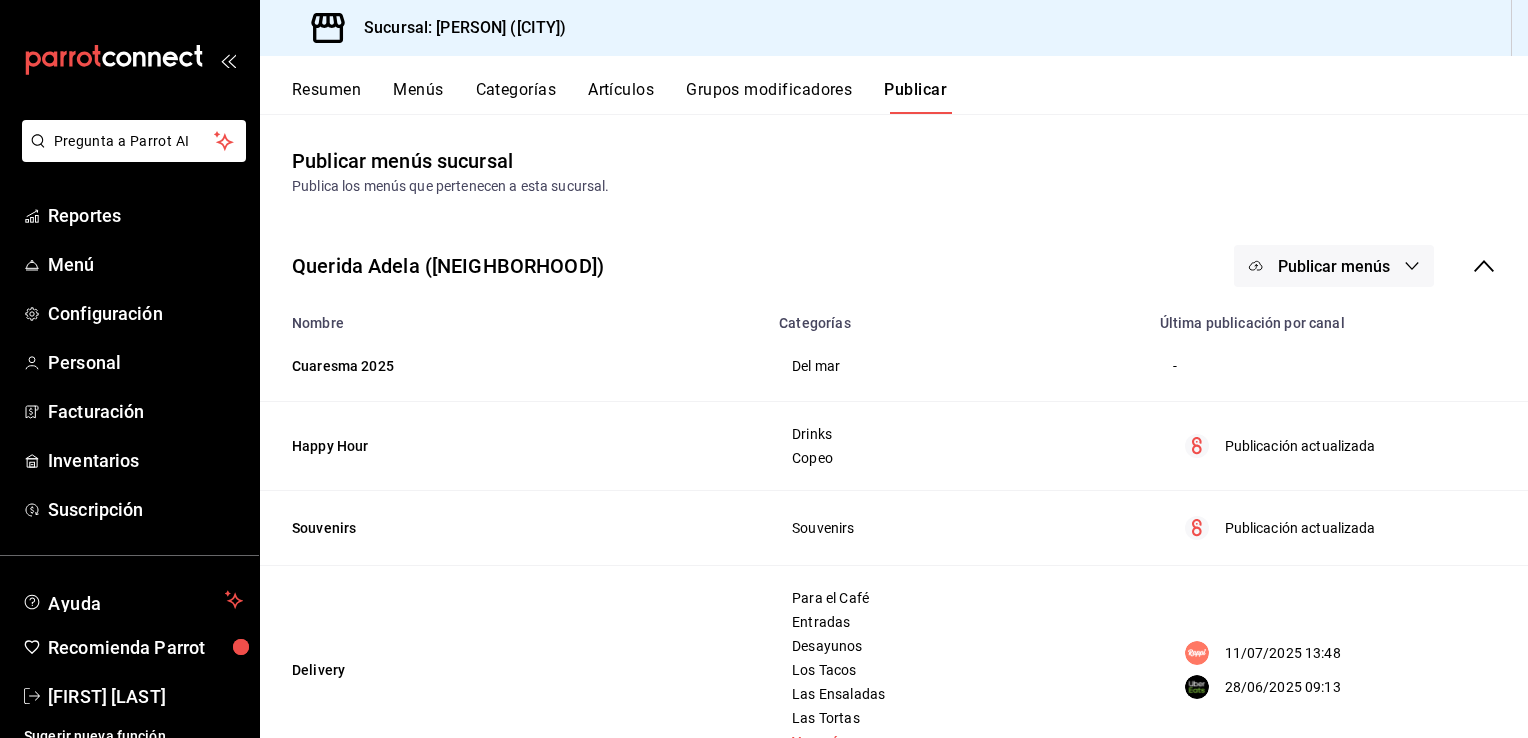 click on "Publicar menús" at bounding box center [1334, 266] 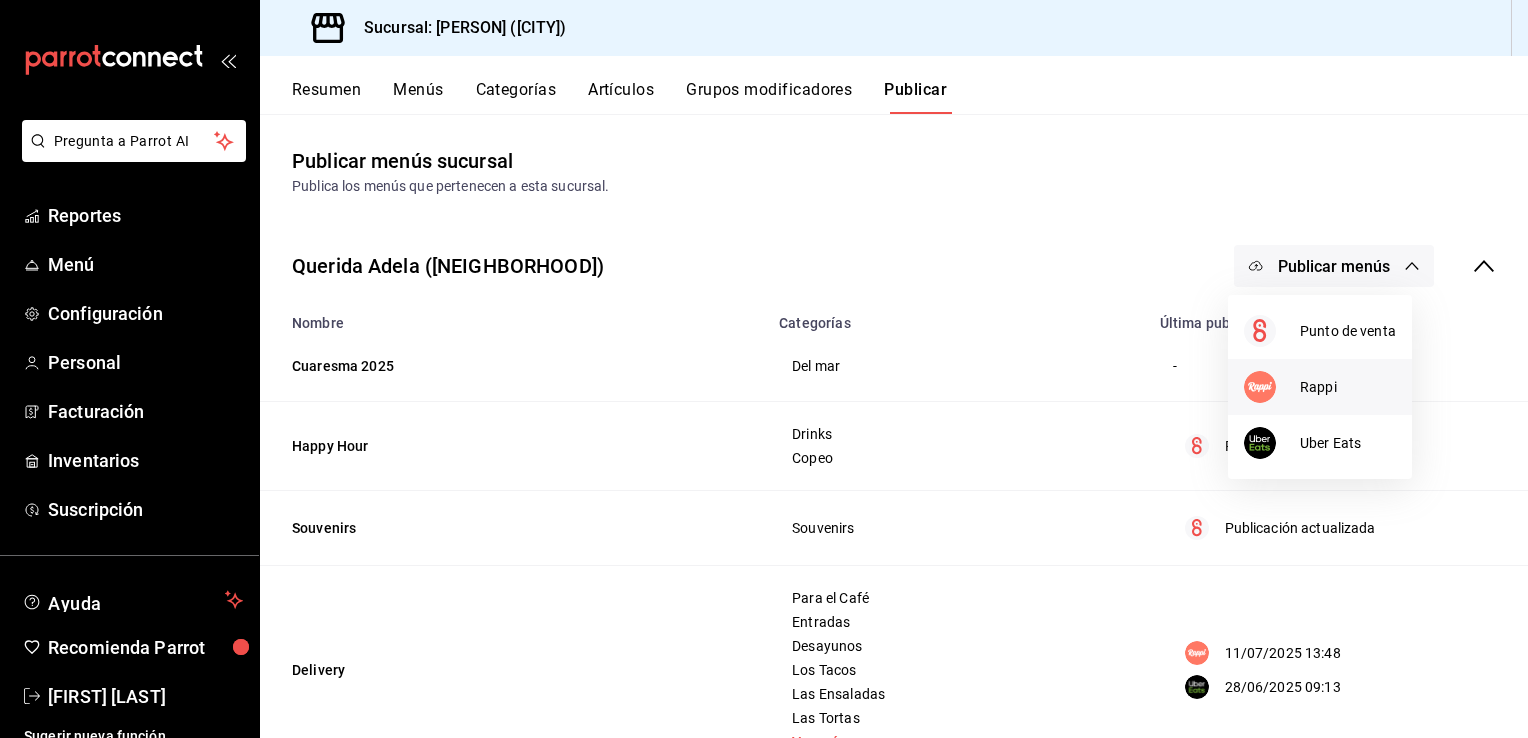 click at bounding box center [1272, 387] 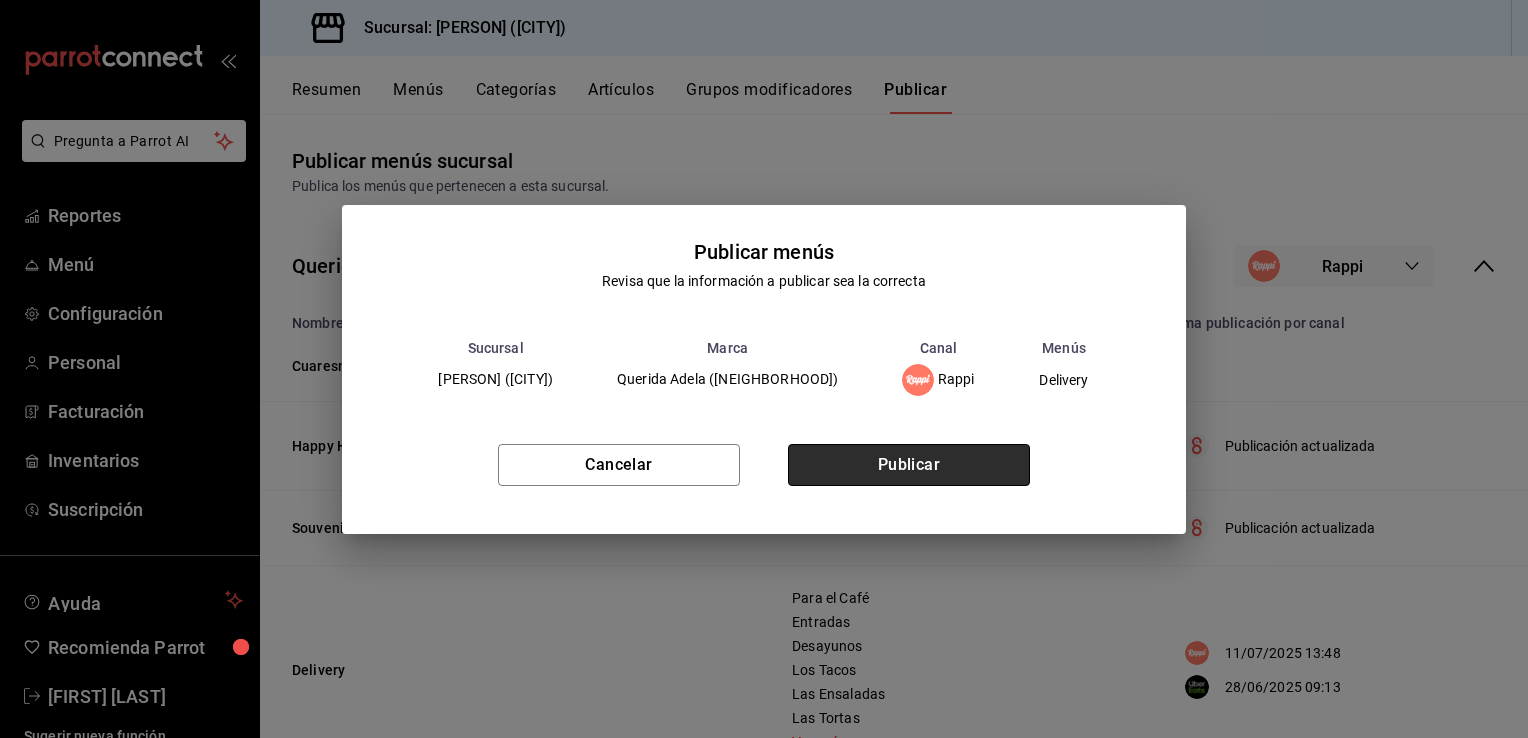 click on "Publicar" at bounding box center (909, 465) 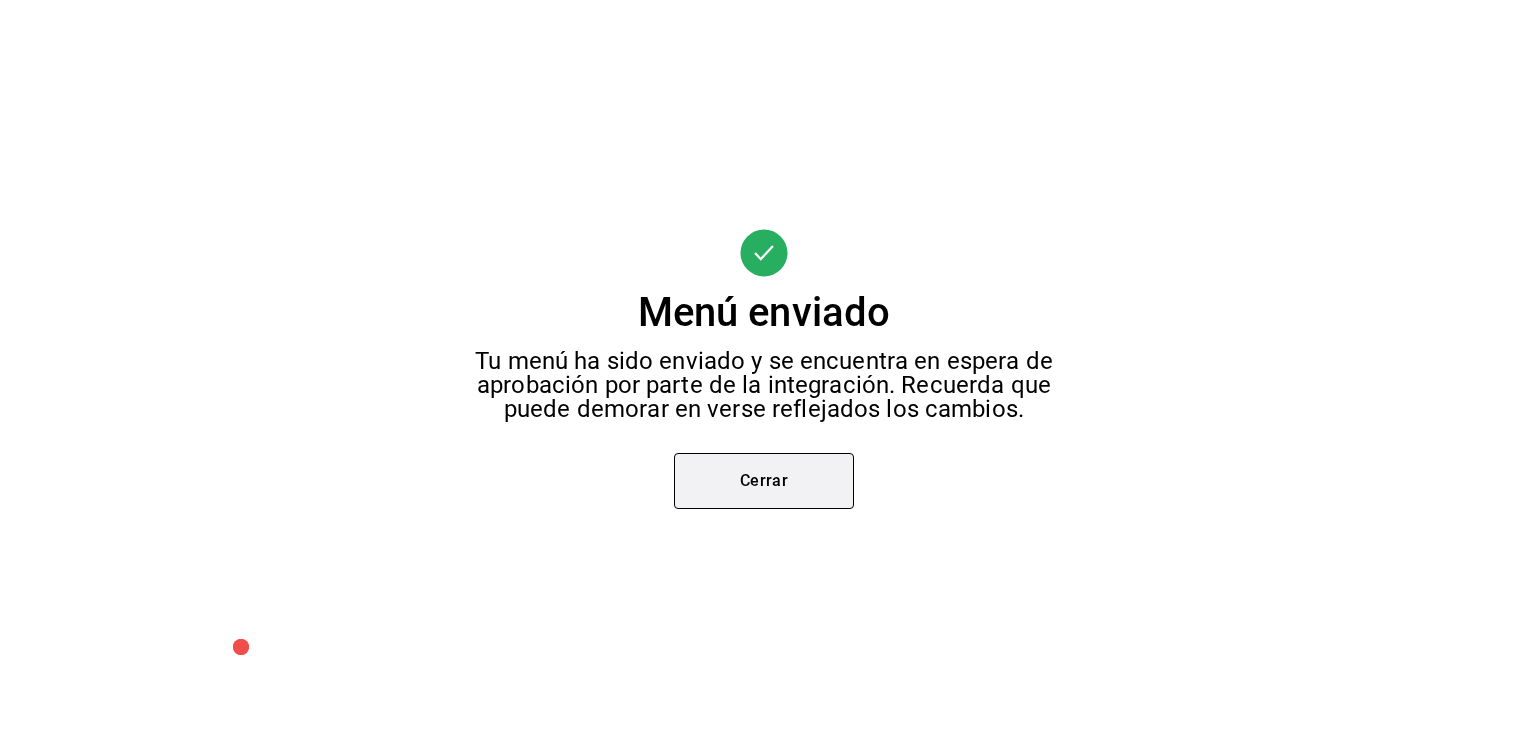 click on "Cerrar" at bounding box center [764, 481] 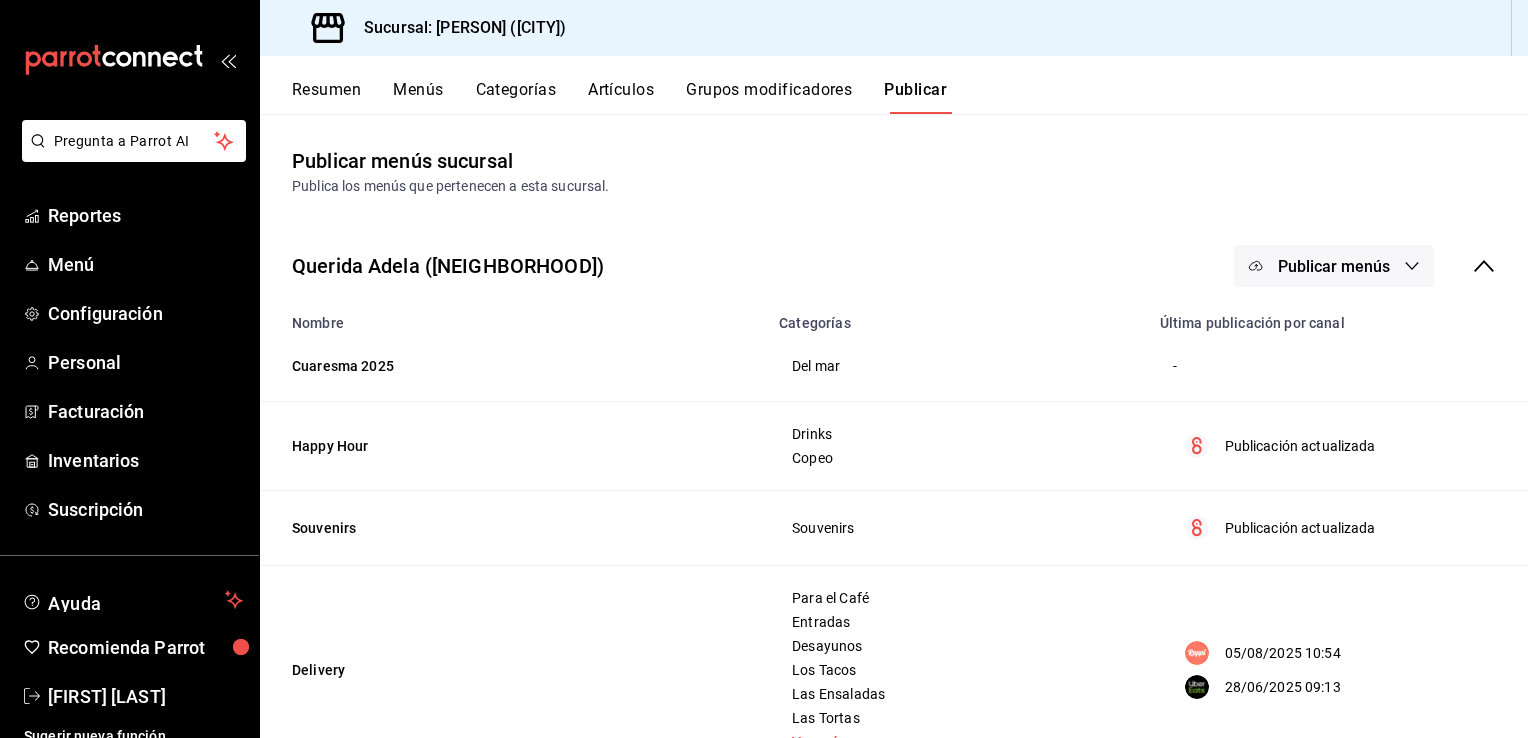 click on "Publicar menús" at bounding box center (1334, 266) 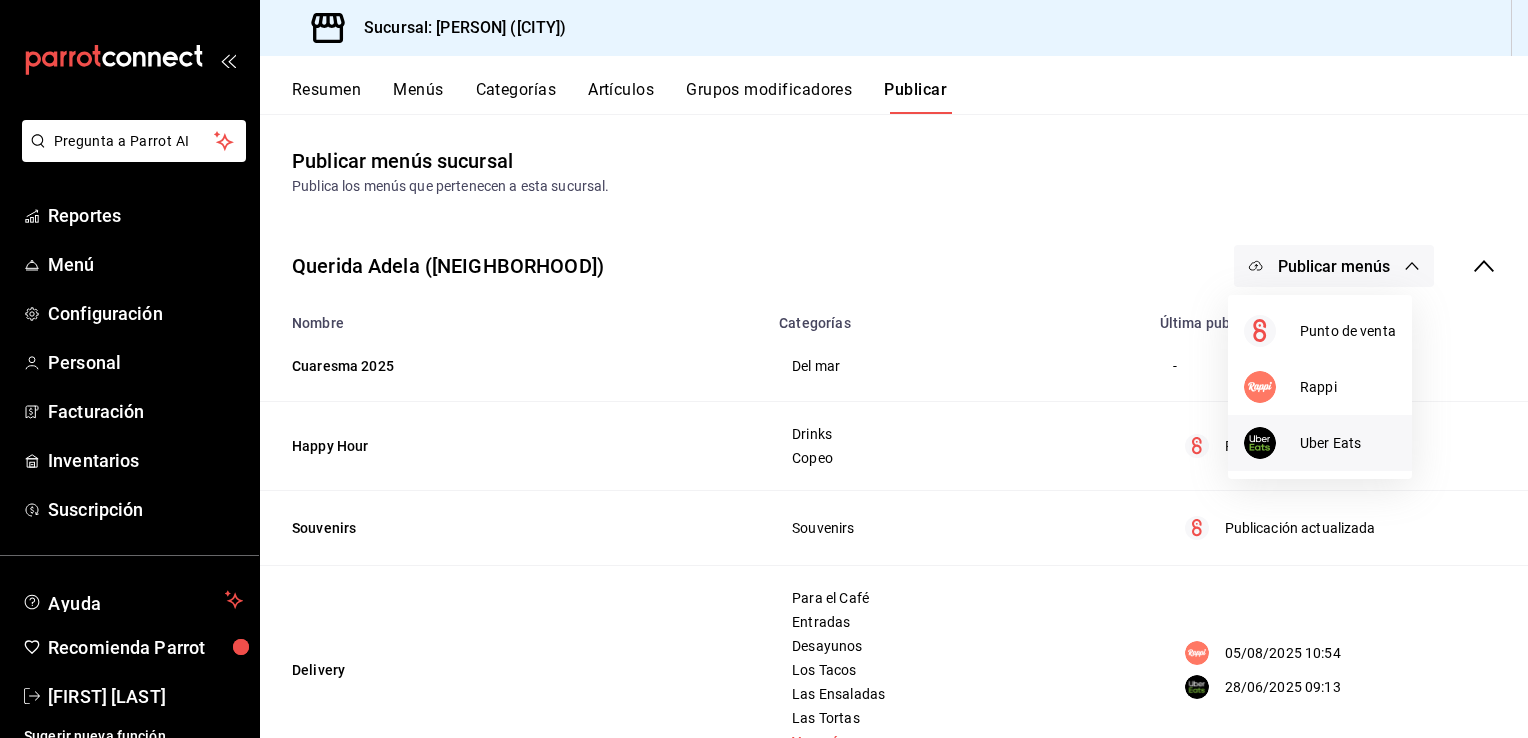 click at bounding box center [1260, 443] 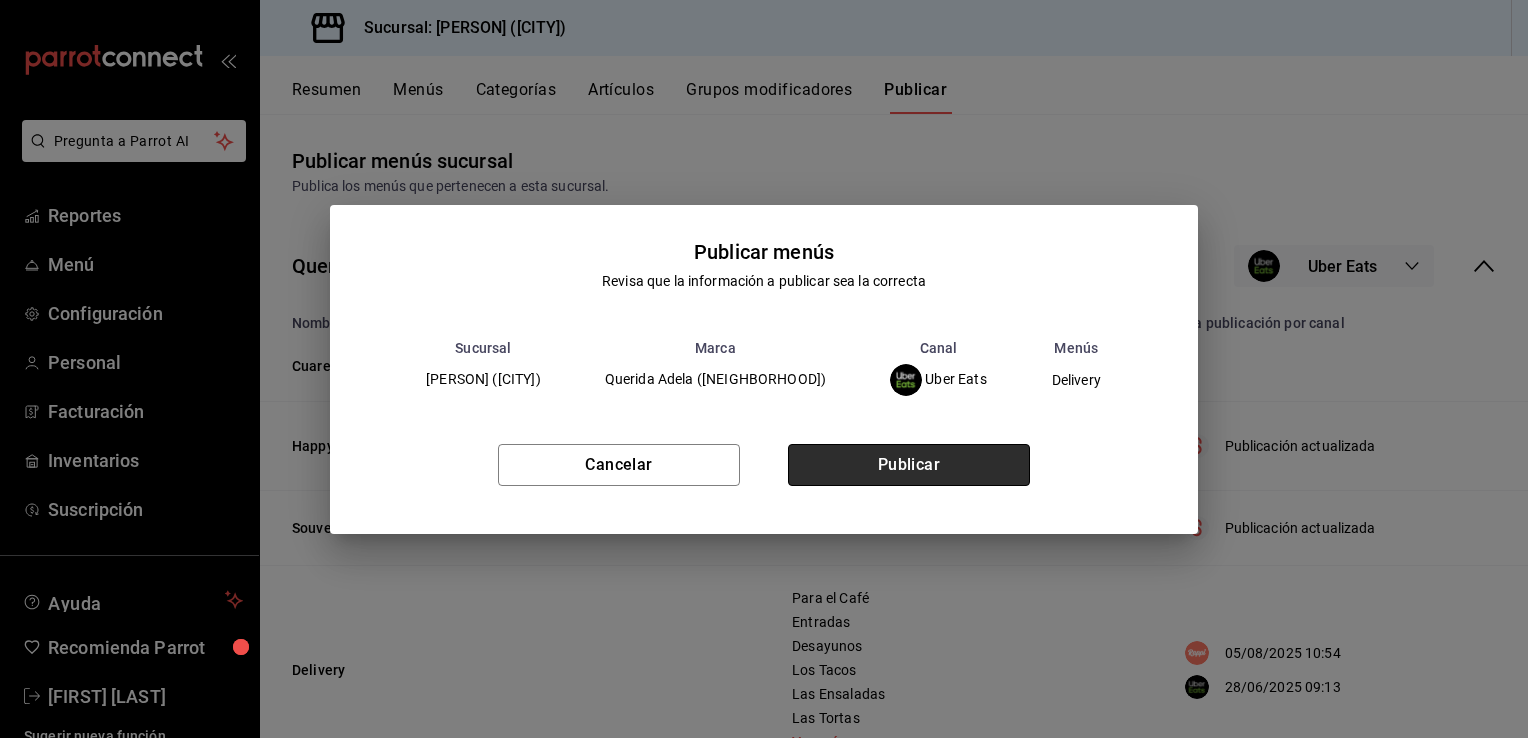 click on "Publicar" at bounding box center [909, 465] 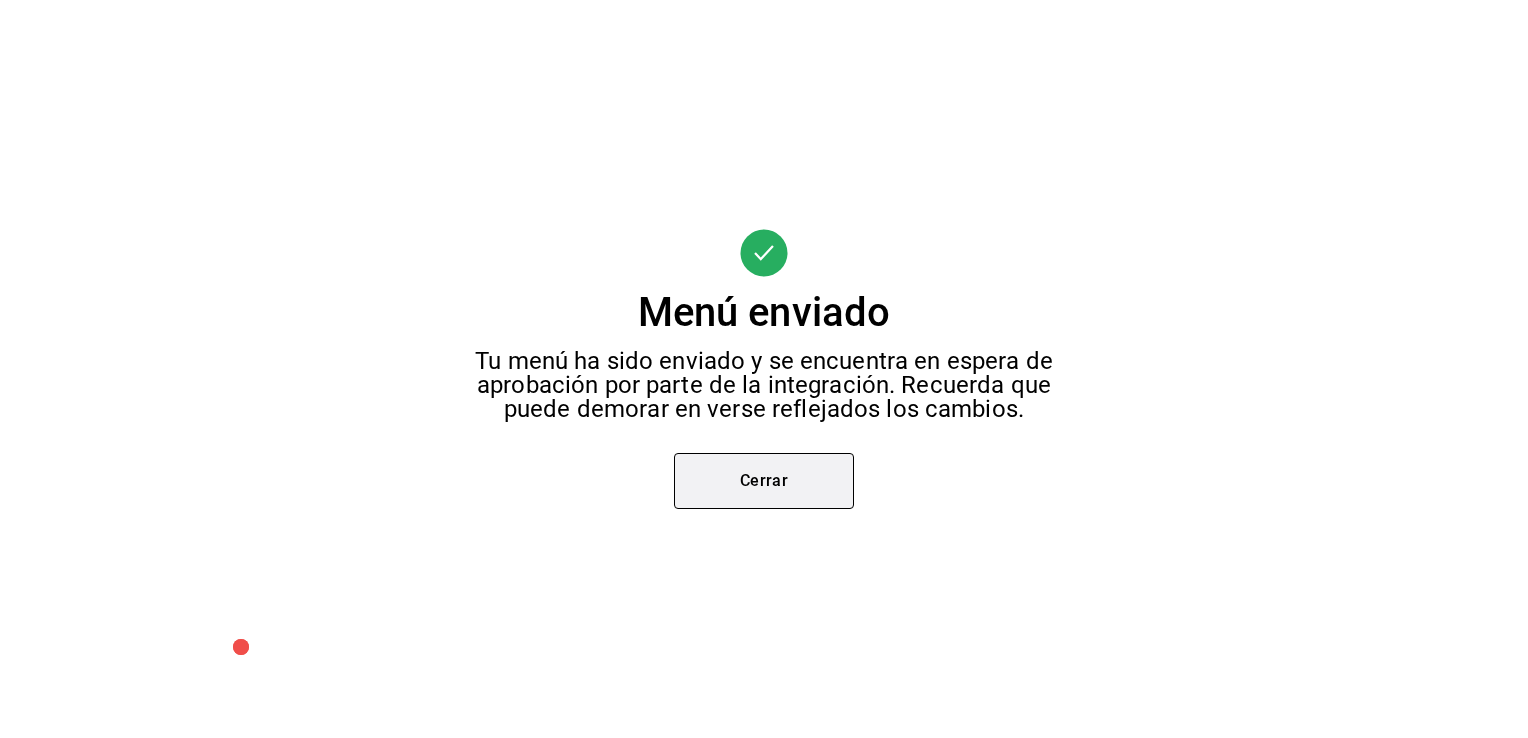 click on "Cerrar" at bounding box center (764, 481) 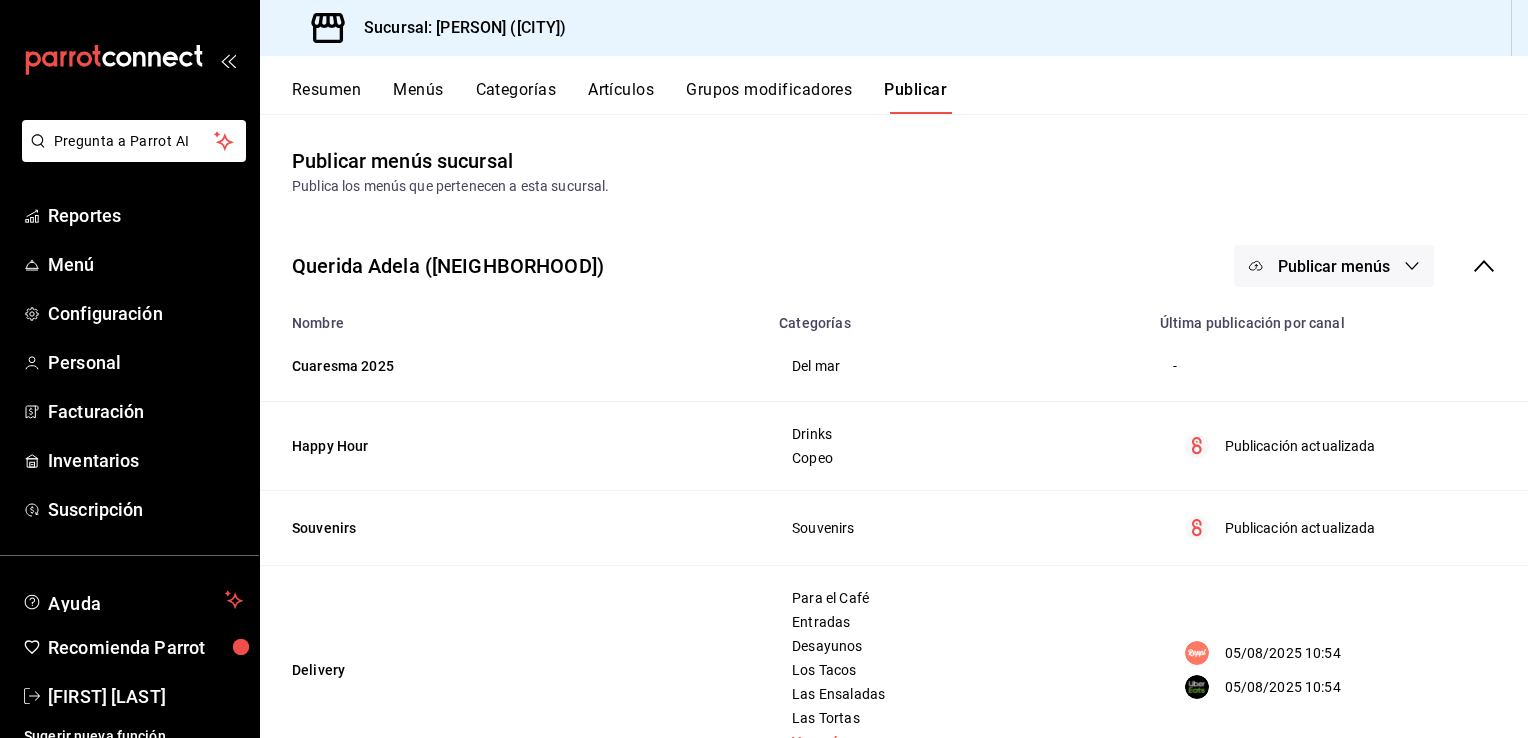 click on "Publicar menús" at bounding box center (1334, 266) 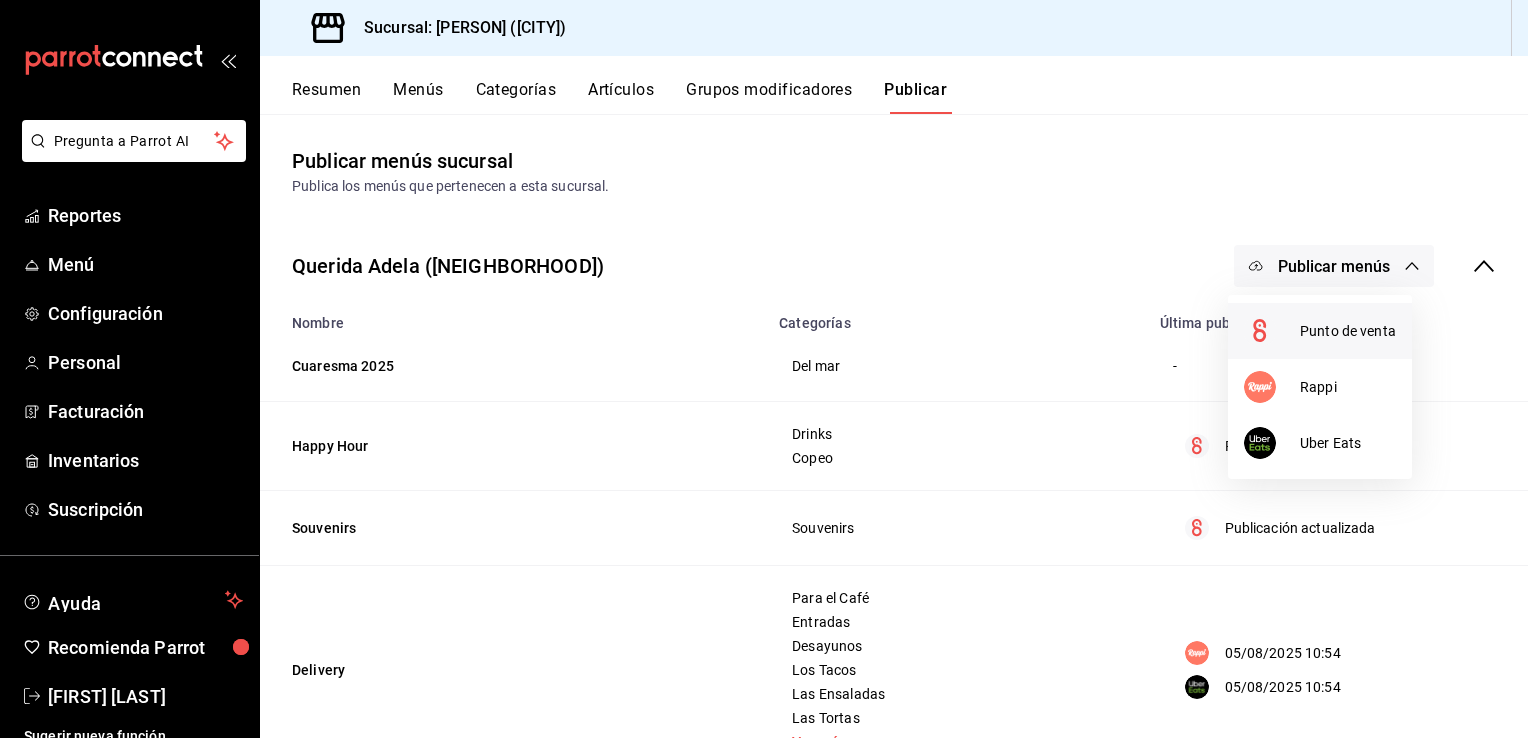click 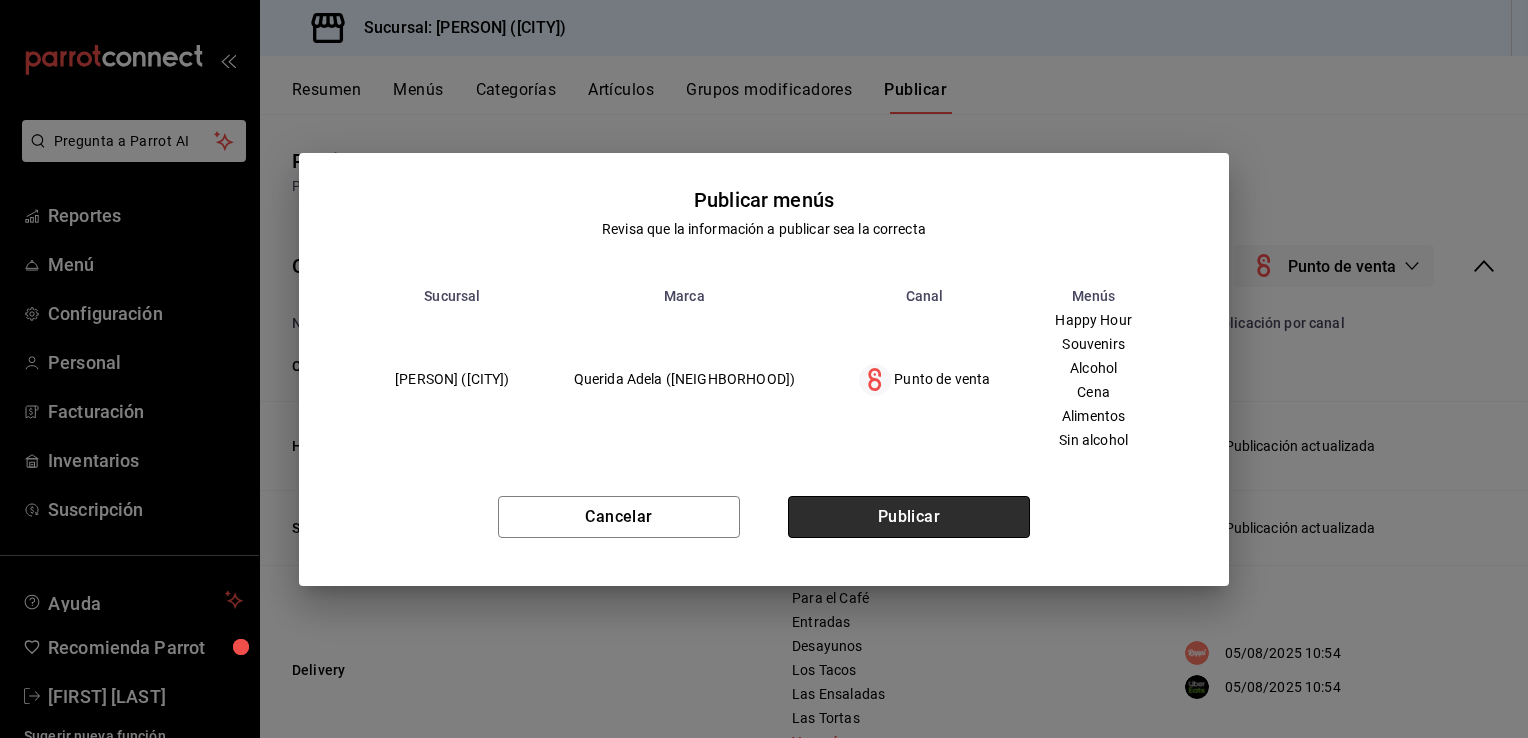click on "Publicar" at bounding box center [909, 517] 